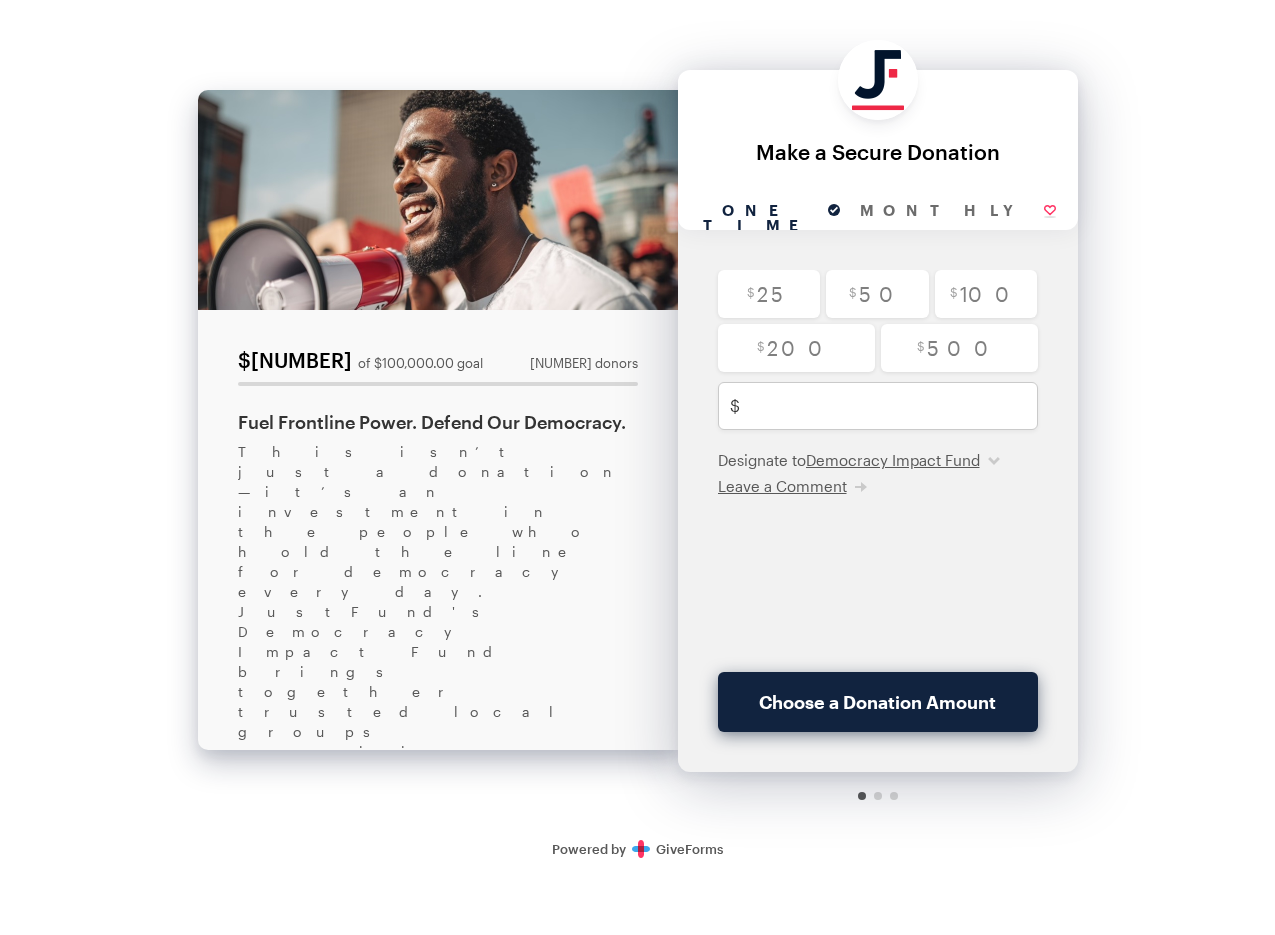 scroll, scrollTop: 0, scrollLeft: 0, axis: both 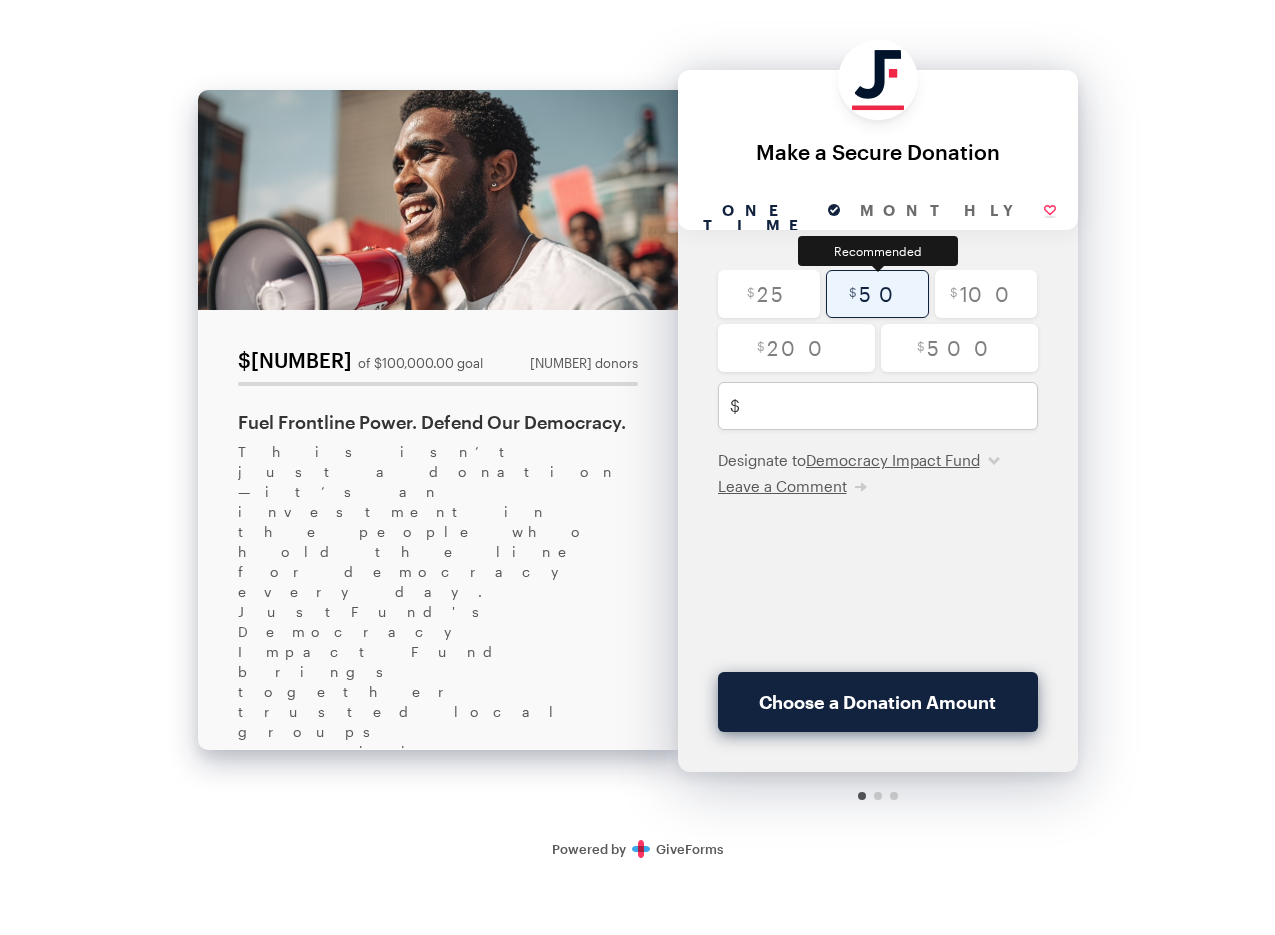click at bounding box center [877, 294] 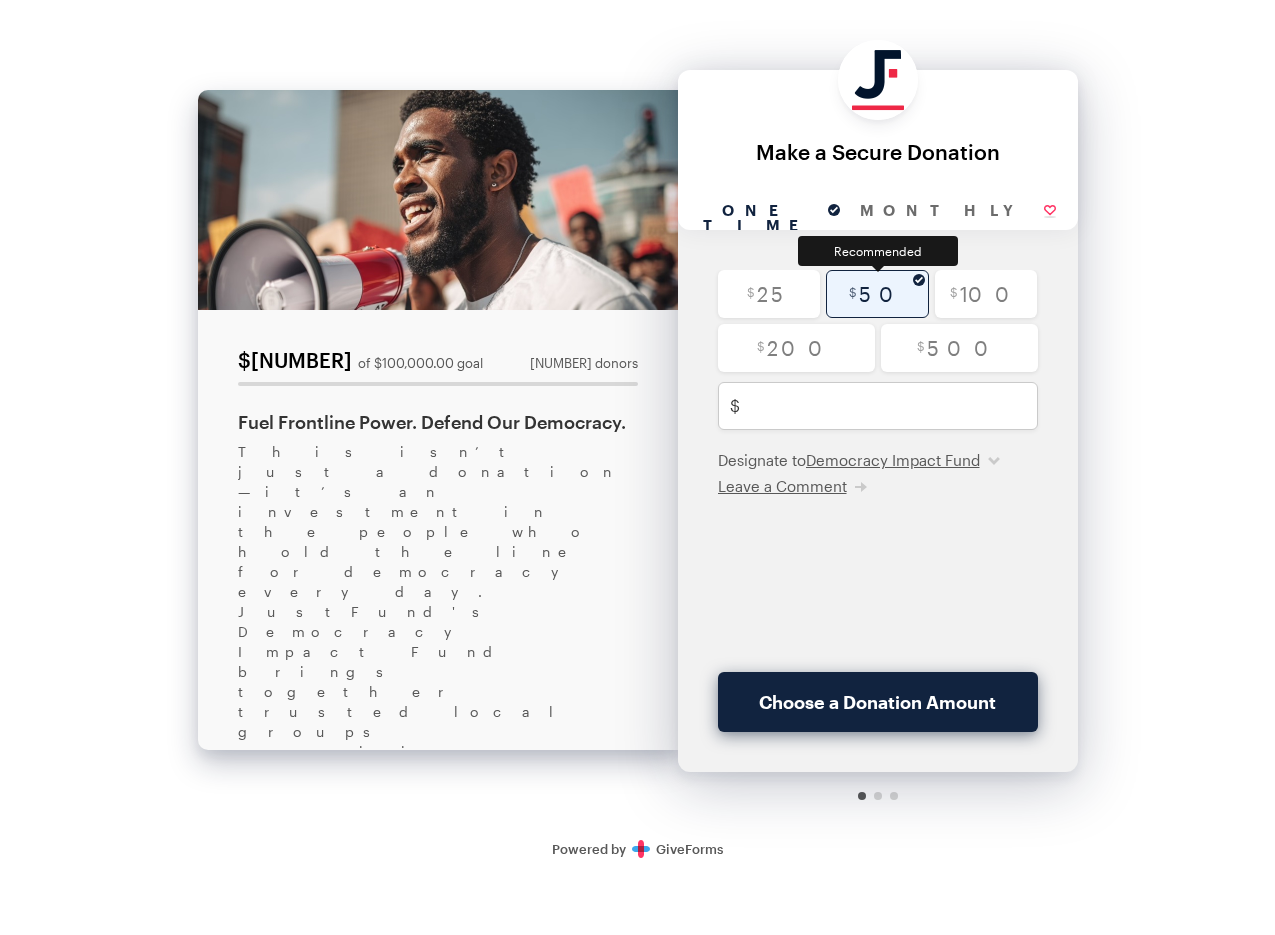 type on "50" 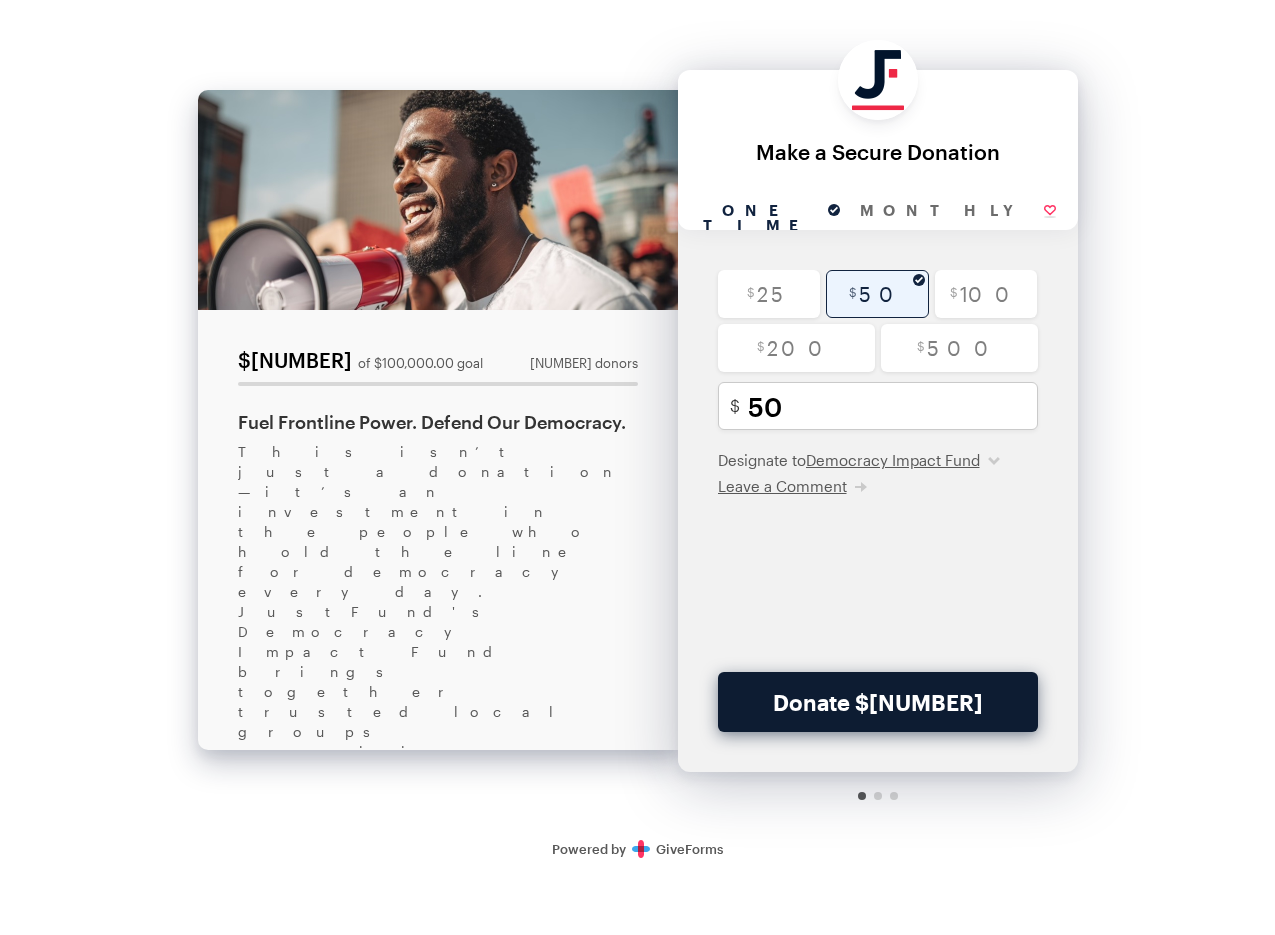 click on "Donate $52.84" at bounding box center (878, 702) 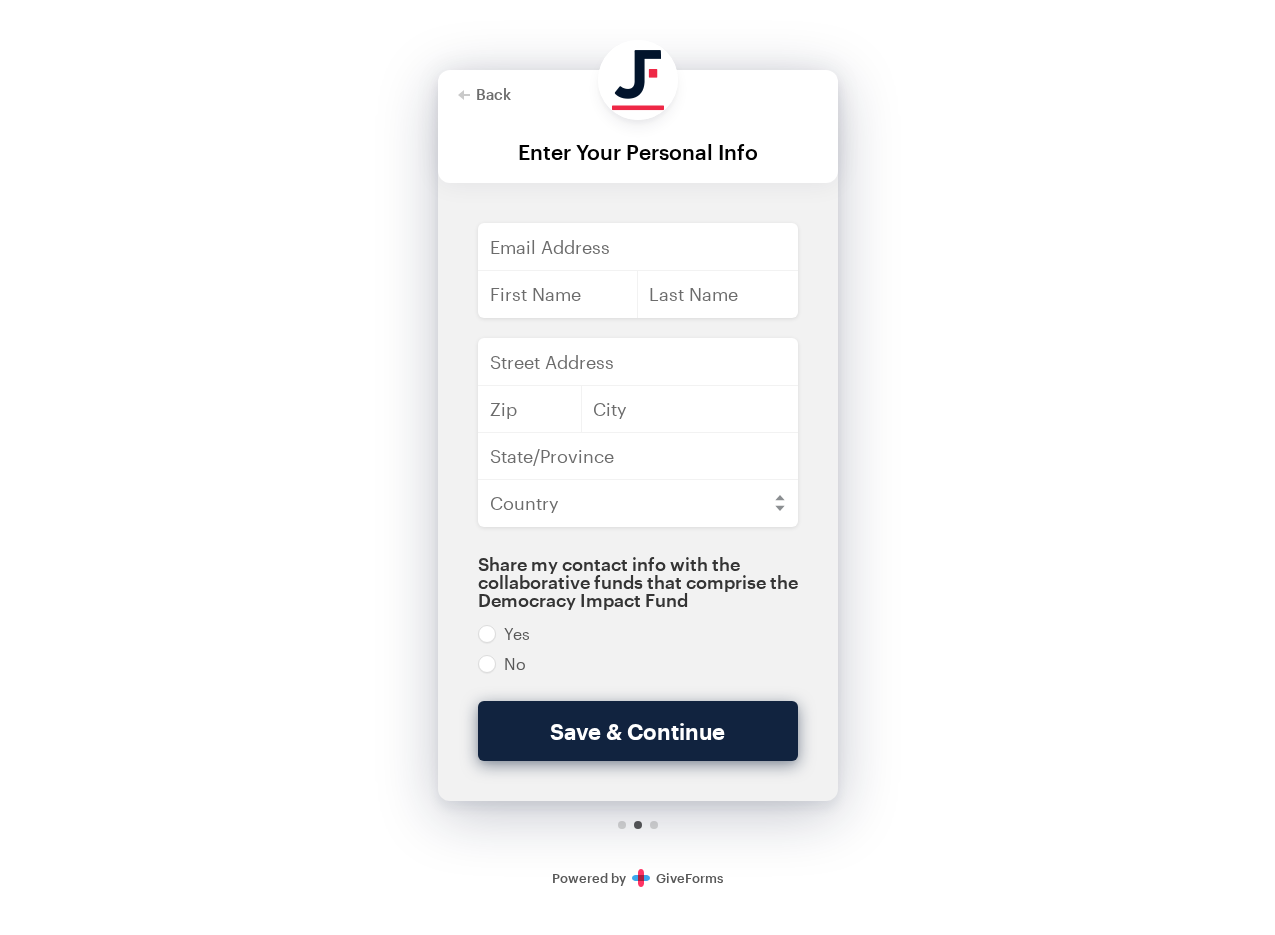 type 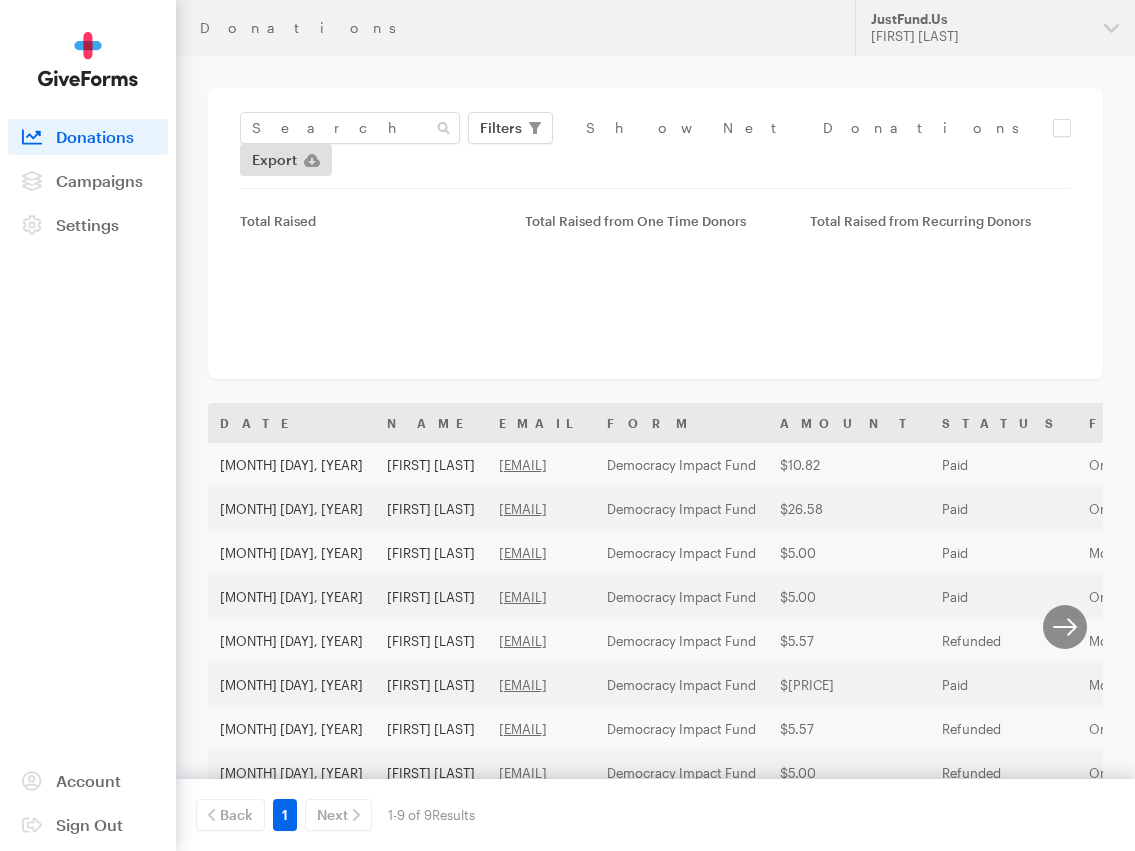scroll, scrollTop: 0, scrollLeft: 0, axis: both 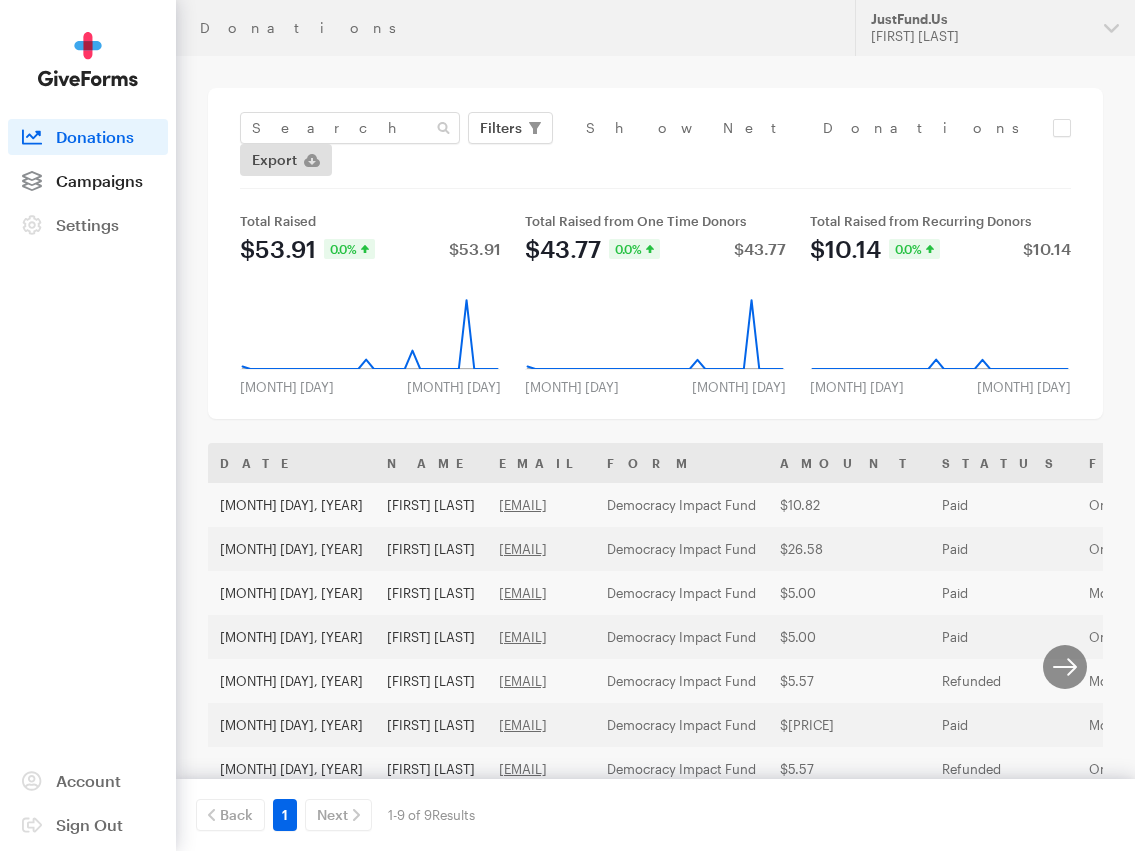 click on "Campaigns" at bounding box center (99, 180) 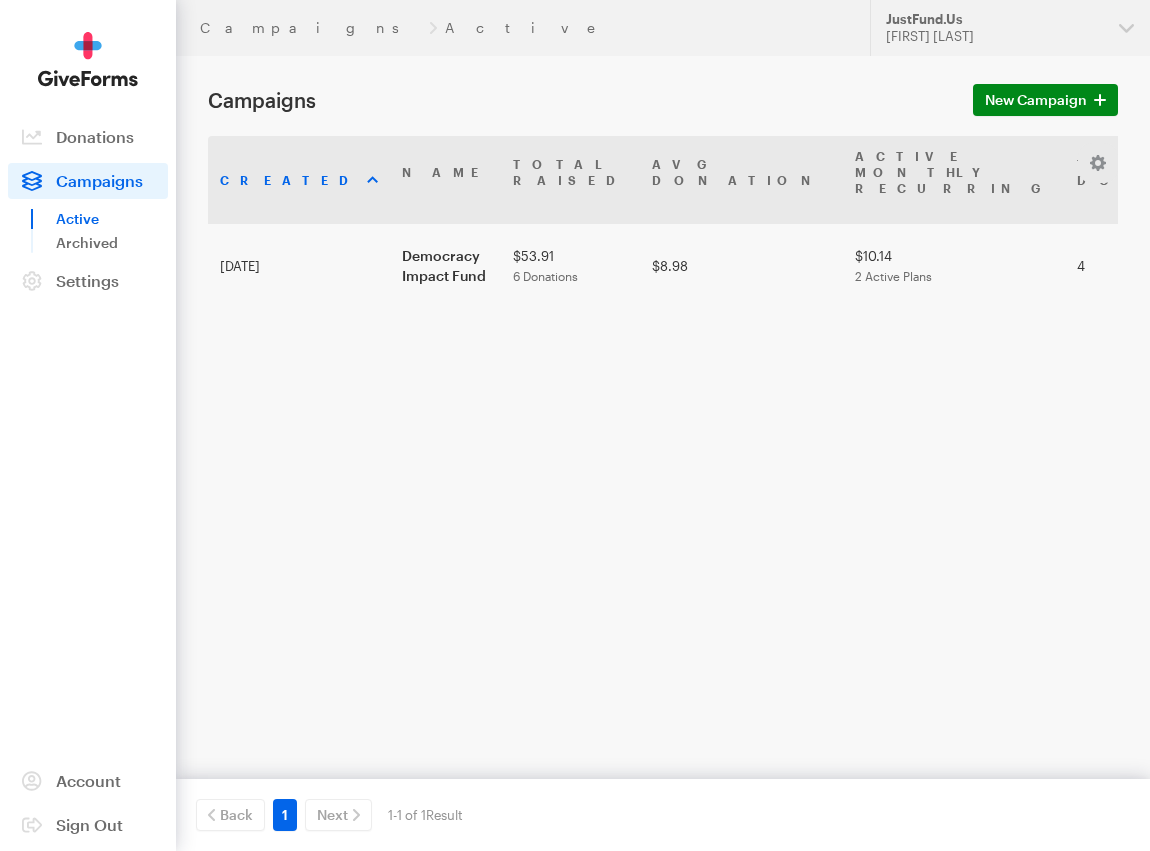scroll, scrollTop: 0, scrollLeft: 0, axis: both 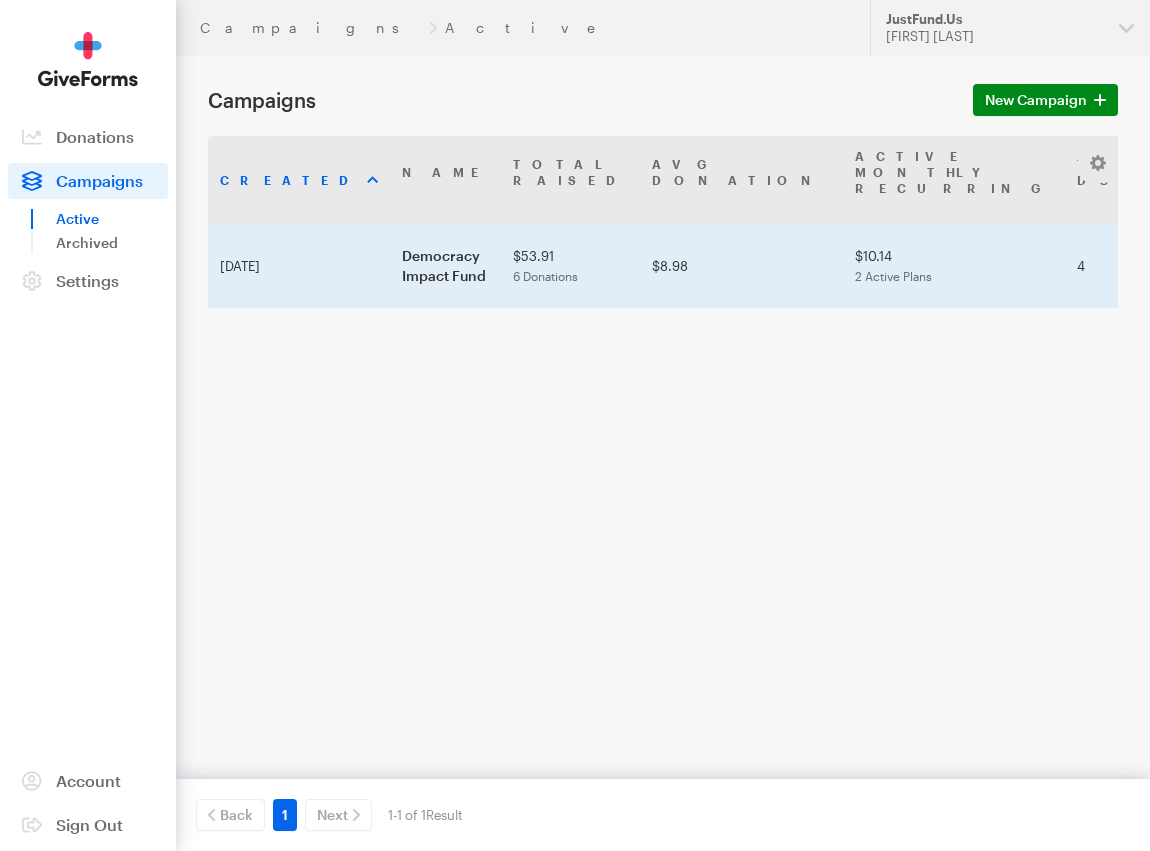 click on "Democracy Impact Fund" at bounding box center (445, 266) 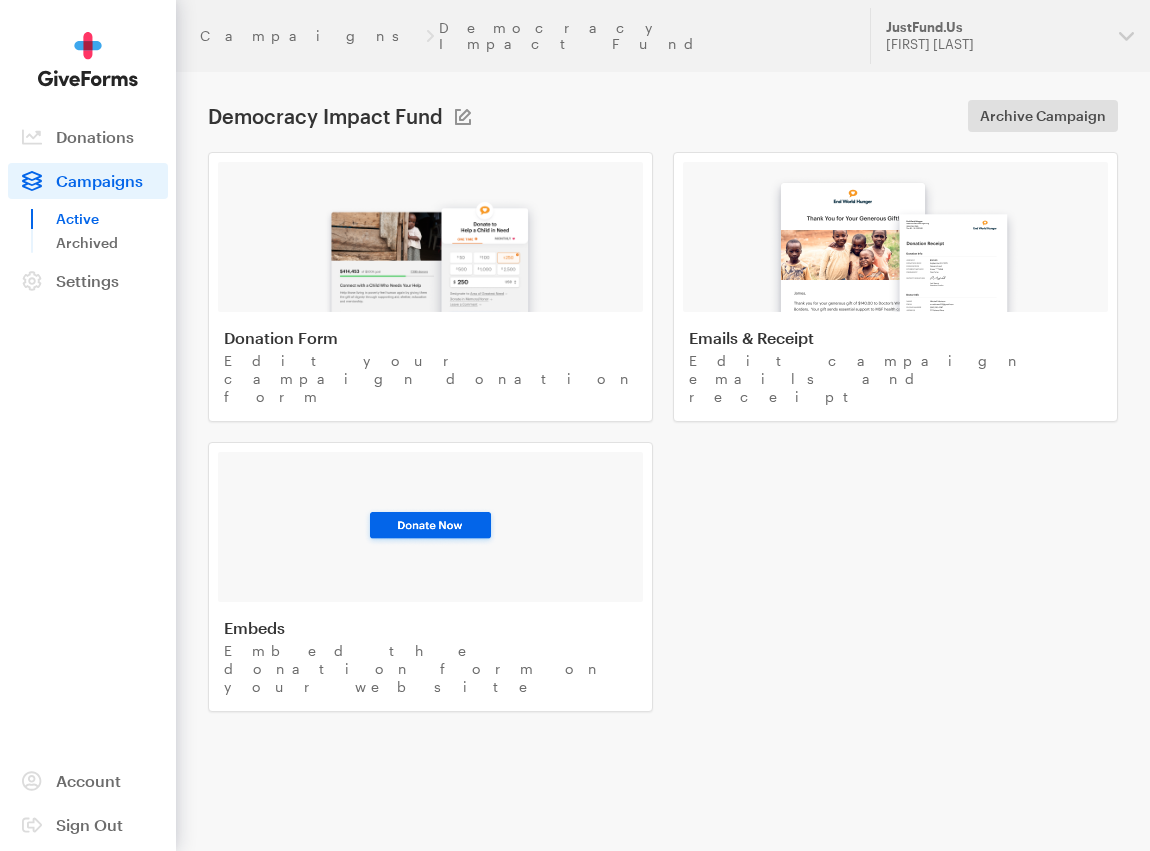 scroll, scrollTop: 0, scrollLeft: 0, axis: both 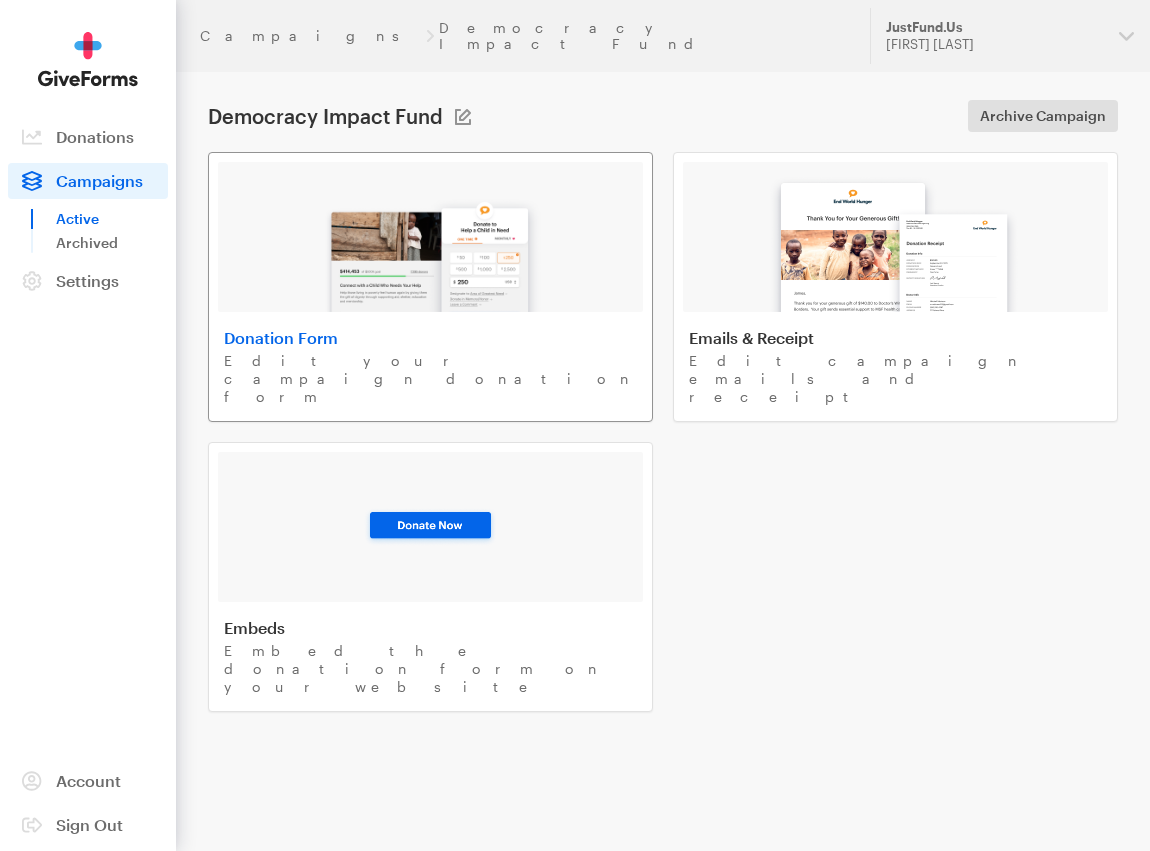 click on "Donation Form" at bounding box center [430, 338] 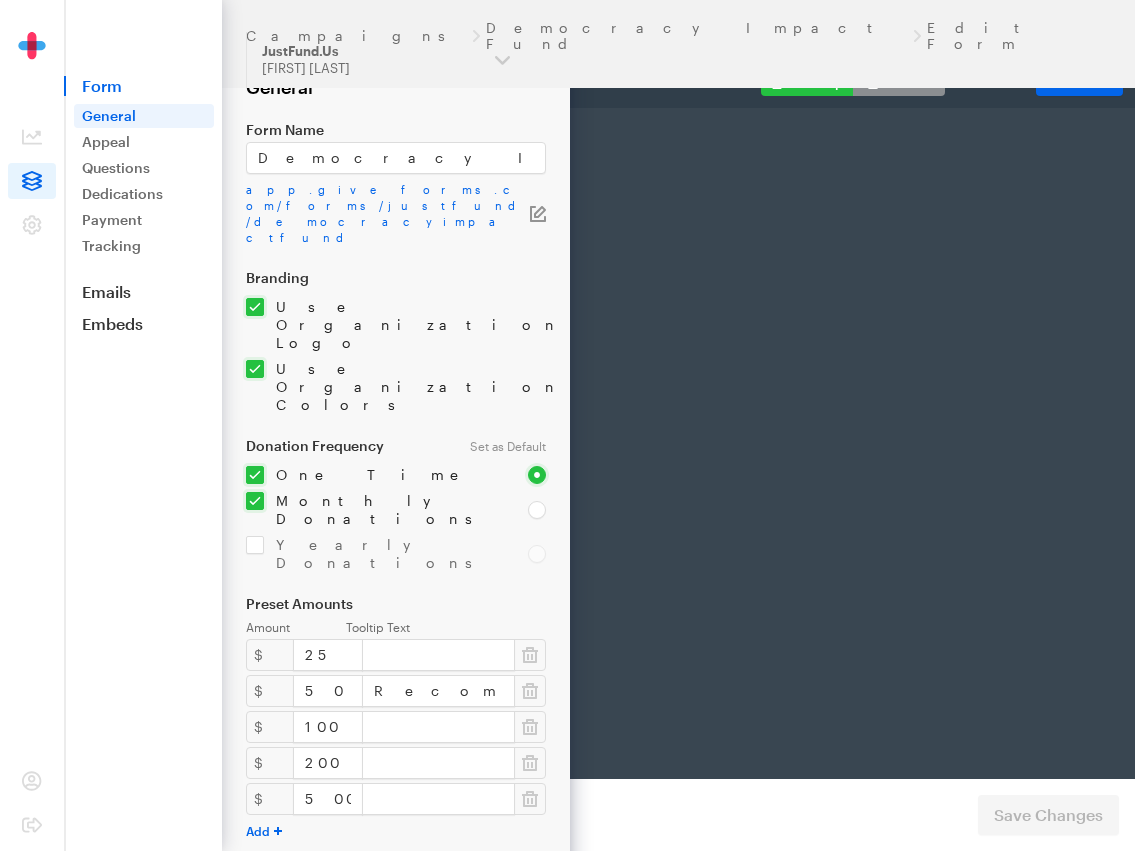 scroll, scrollTop: 0, scrollLeft: 0, axis: both 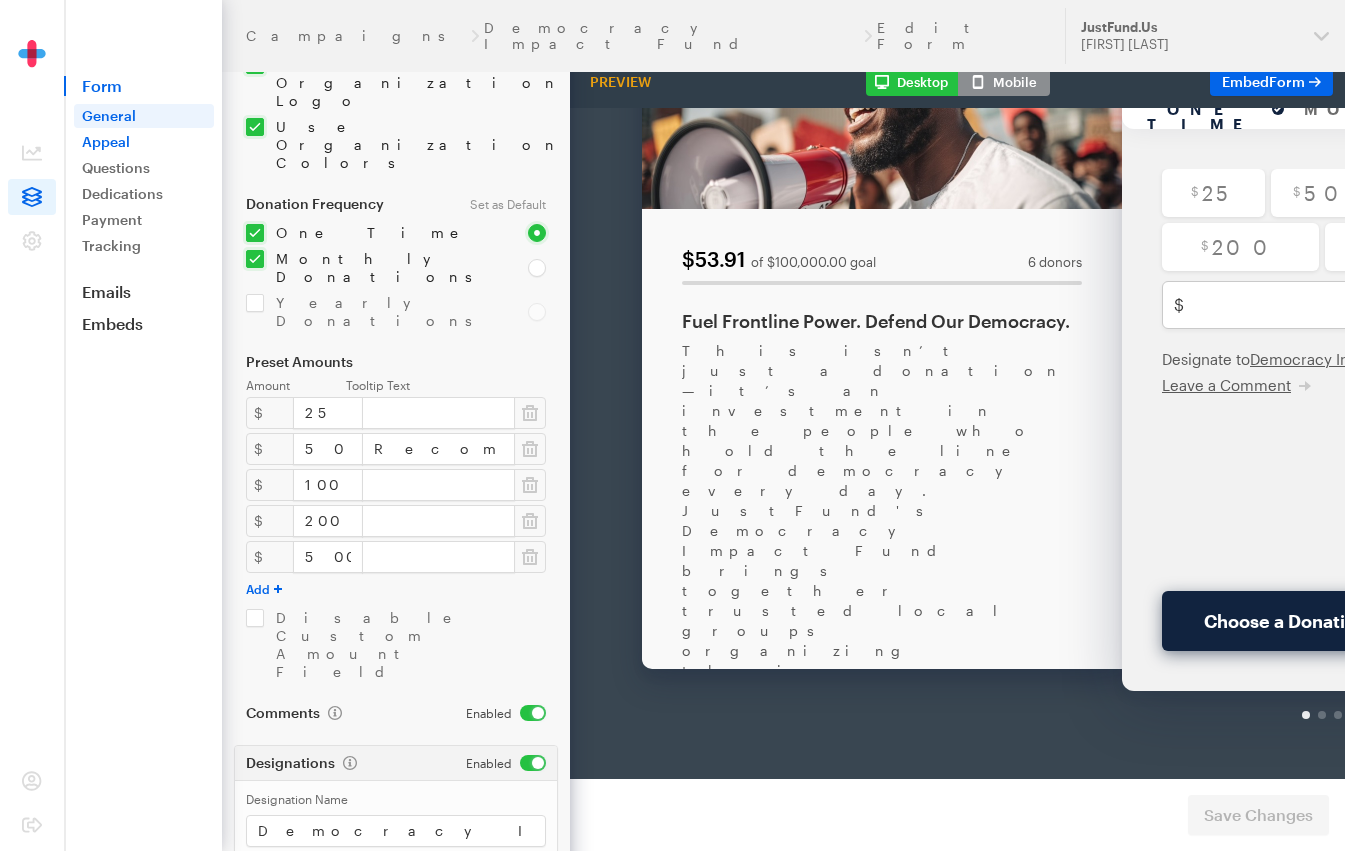 click on "Appeal" at bounding box center (144, 142) 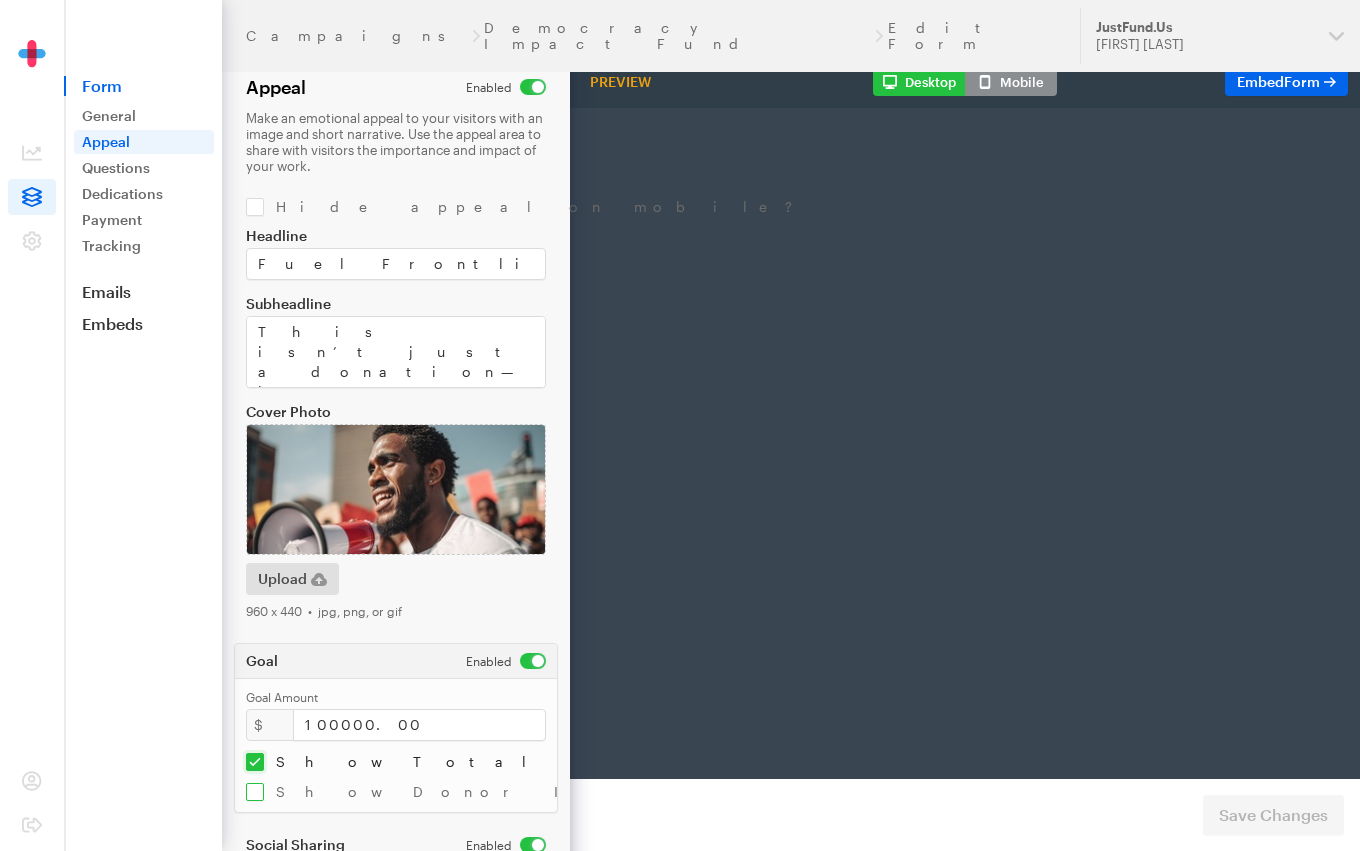 scroll, scrollTop: 0, scrollLeft: 0, axis: both 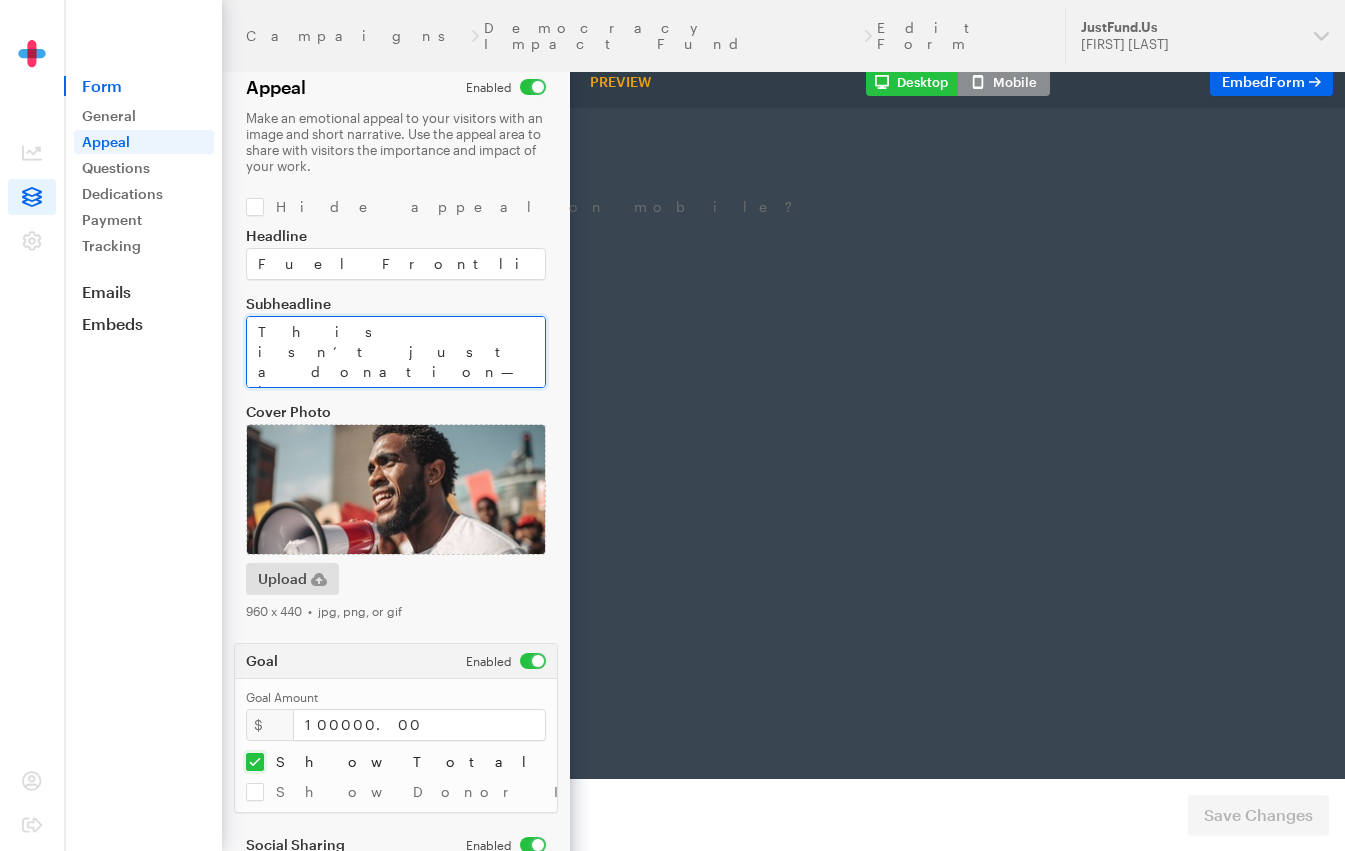 click on "This isn’t just a donation—it’s an investment in the people who hold the line for democracy every day. JustFund's Democracy Impact Fund brings together trusted local groups organizing their neighbors, protecting the vote, and building long-term power. One gift supports many. Together, we can turn concern into collective action.
If you are interested in contributing a larger amount or are interested in contributing via your Donor Advised Fund, please reach out to donations@justfund.us." at bounding box center [396, 352] 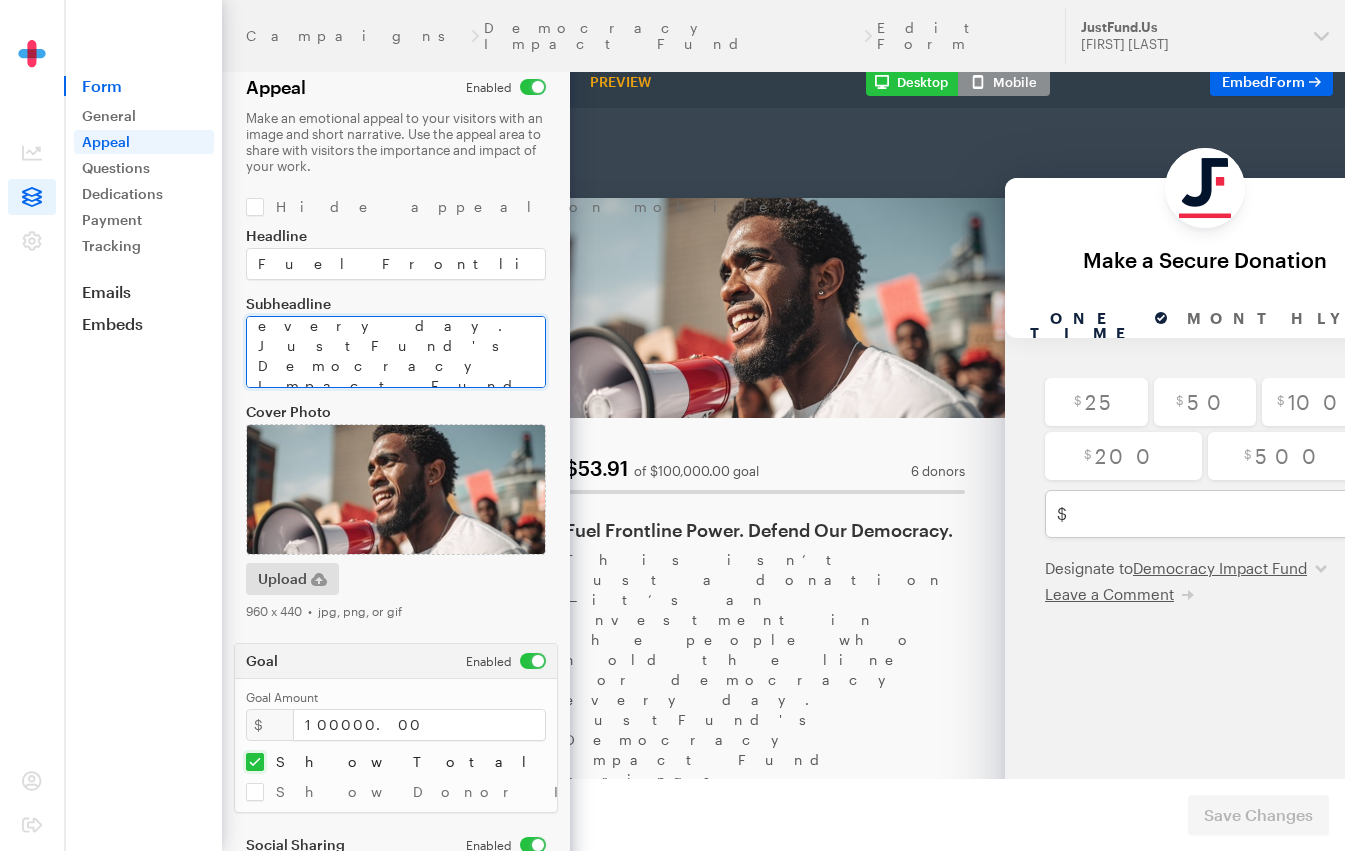 scroll, scrollTop: 240, scrollLeft: 0, axis: vertical 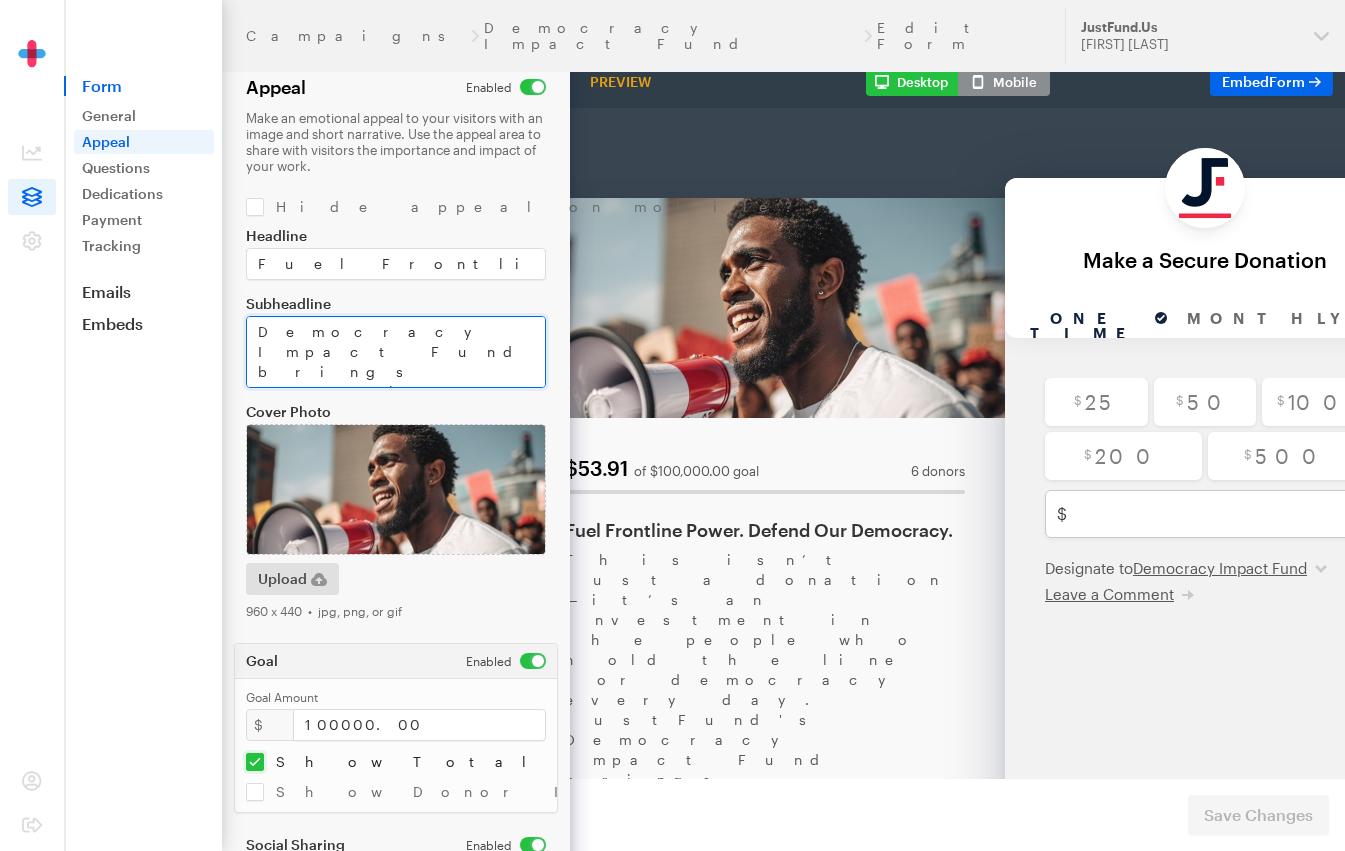 click on "This isn’t just a donation—it’s an investment in the people who hold the line for democracy every day. JustFund's Democracy Impact Fund brings together trusted local groups organizing their neighbors, protecting the vote, and building long-term power. One gift supports many. Together, we can turn concern into collective action.
If you are interested in contributing a larger amount or are interested in contributing via your Donor Advised Fund, please reach out to donations@justfund.us." at bounding box center [396, 352] 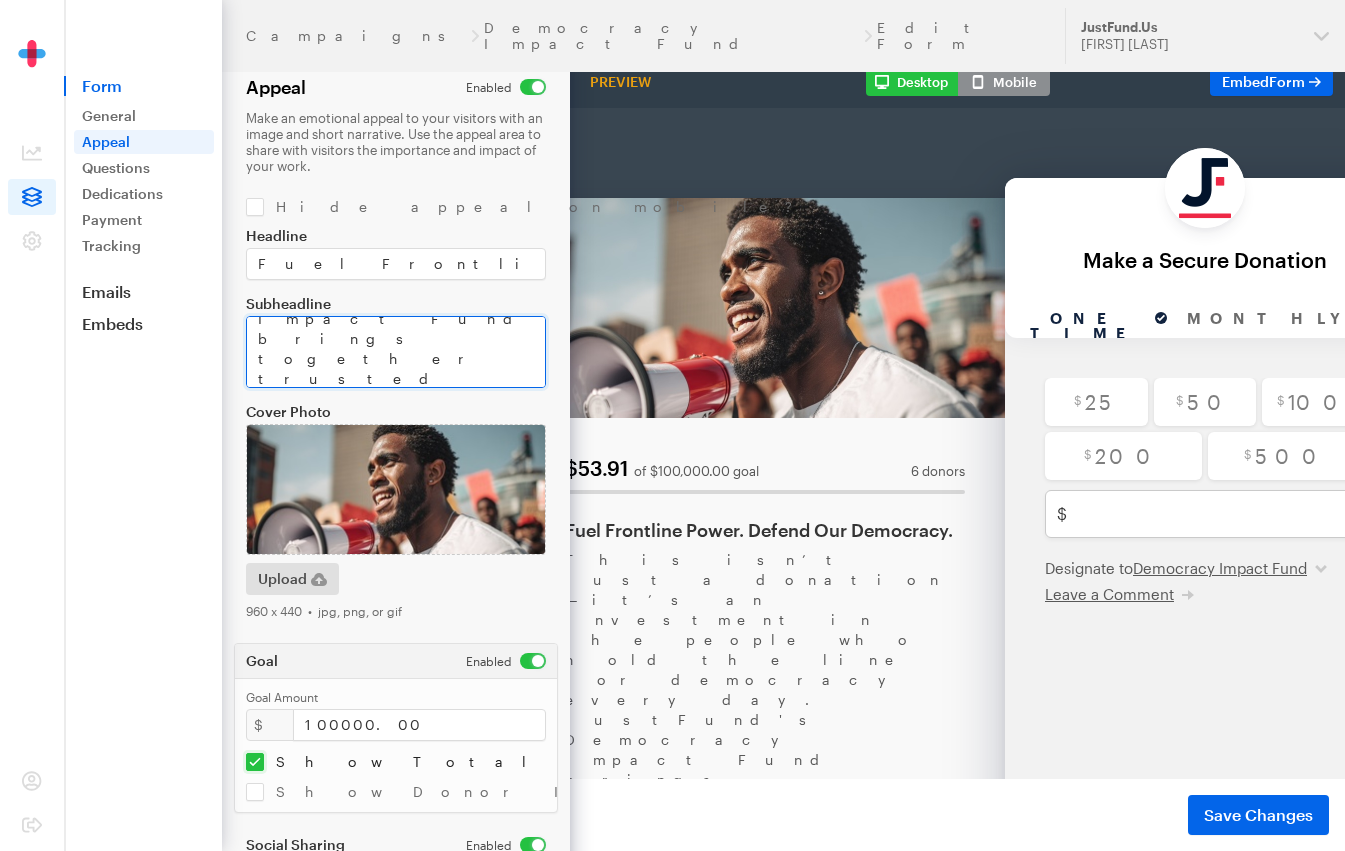 paste on "“Your contribution will be made to [entity name], which will ultimately
disburse the funds to [insert recipient charity].”" 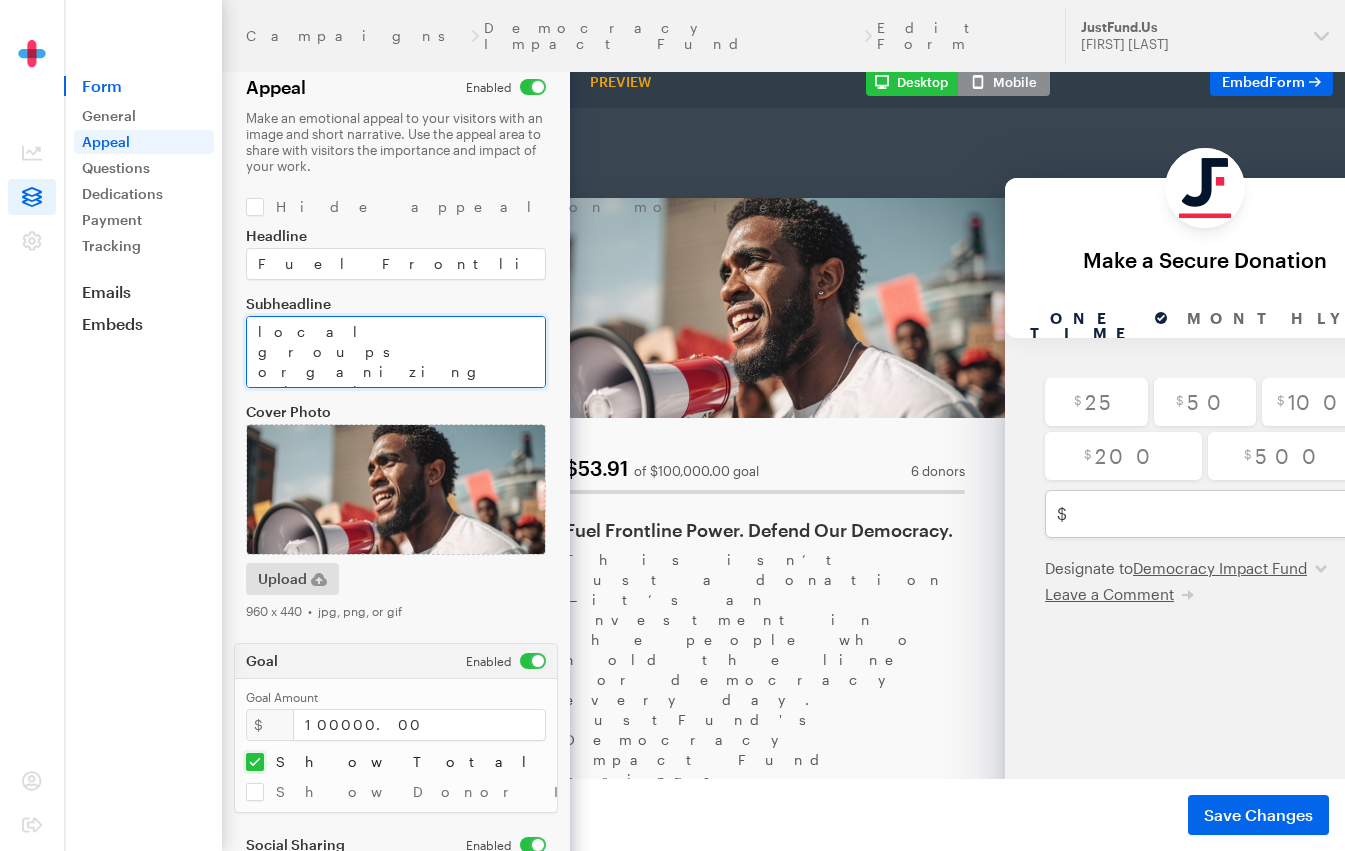scroll, scrollTop: 329, scrollLeft: 0, axis: vertical 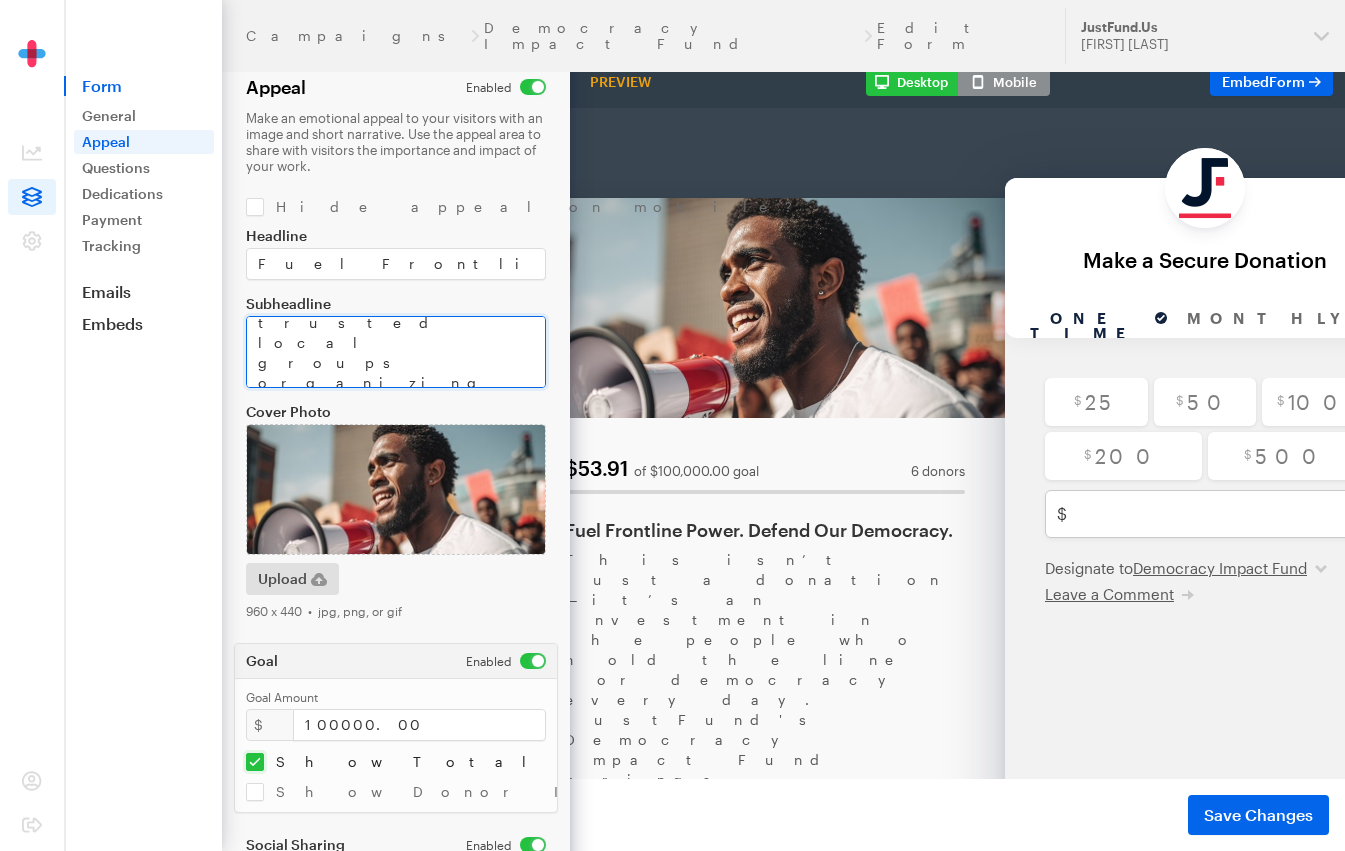click on "This isn’t just a donation—it’s an investment in the people who hold the line for democracy every day. JustFund's Democracy Impact Fund brings together trusted local groups organizing their neighbors, protecting the vote, and building long-term power. One gift supports many. Together, we can turn concern into collective action.
If you are interested in contributing a larger amount or are interested in contributing via your Donor Advised Fund, please reach out to donations@justfund.us." at bounding box center (396, 352) 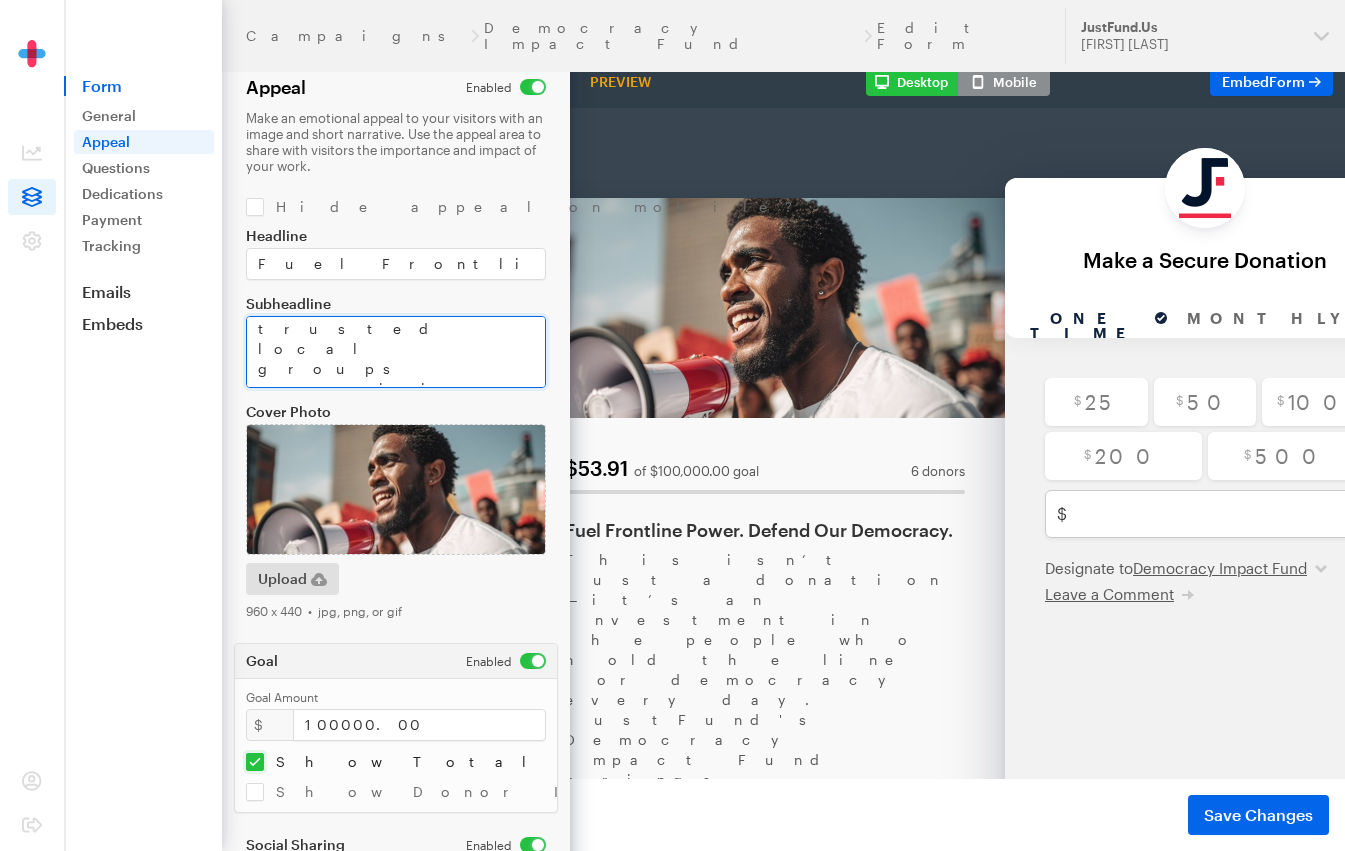 drag, startPoint x: 343, startPoint y: 348, endPoint x: 220, endPoint y: 348, distance: 123 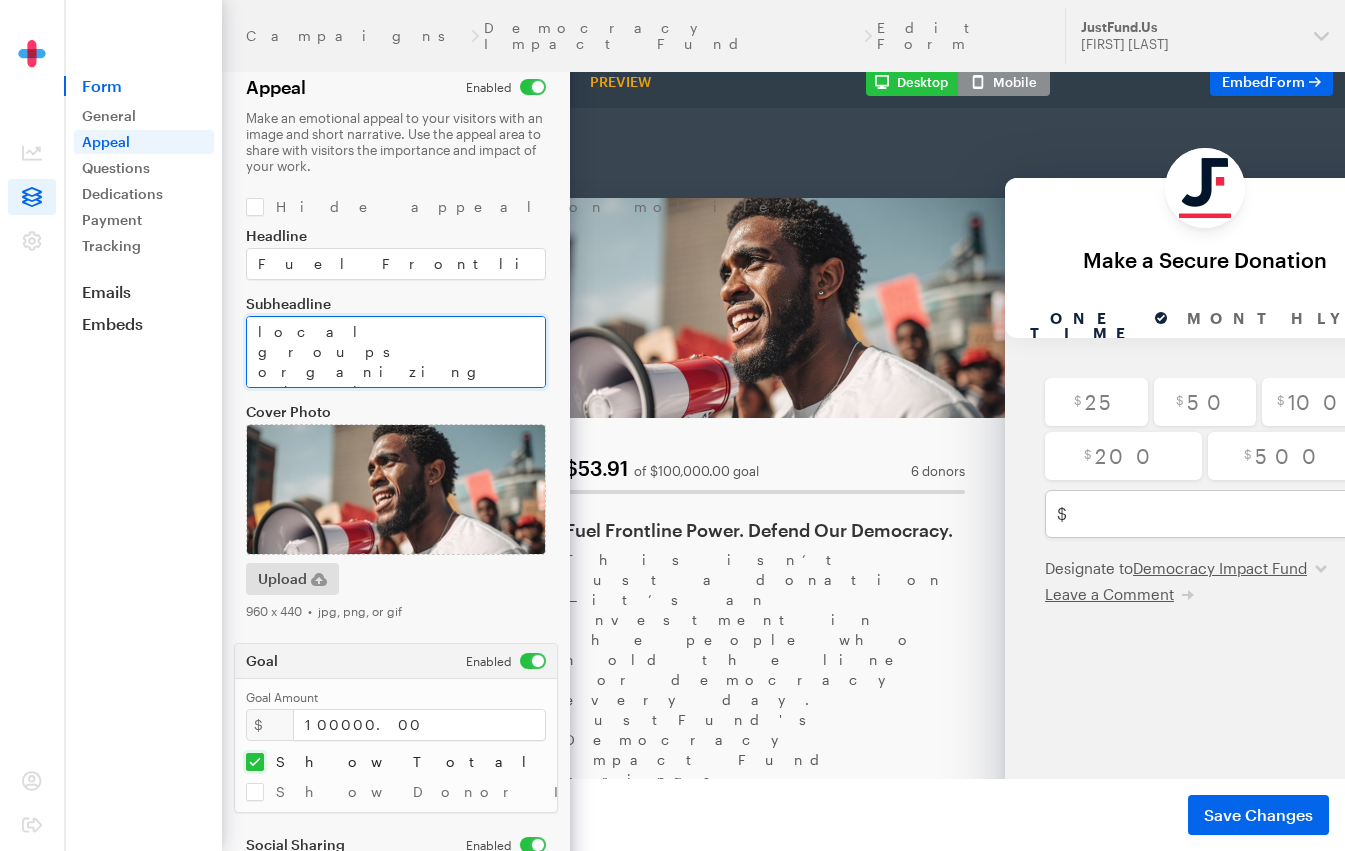 drag, startPoint x: 398, startPoint y: 352, endPoint x: 309, endPoint y: 373, distance: 91.44397 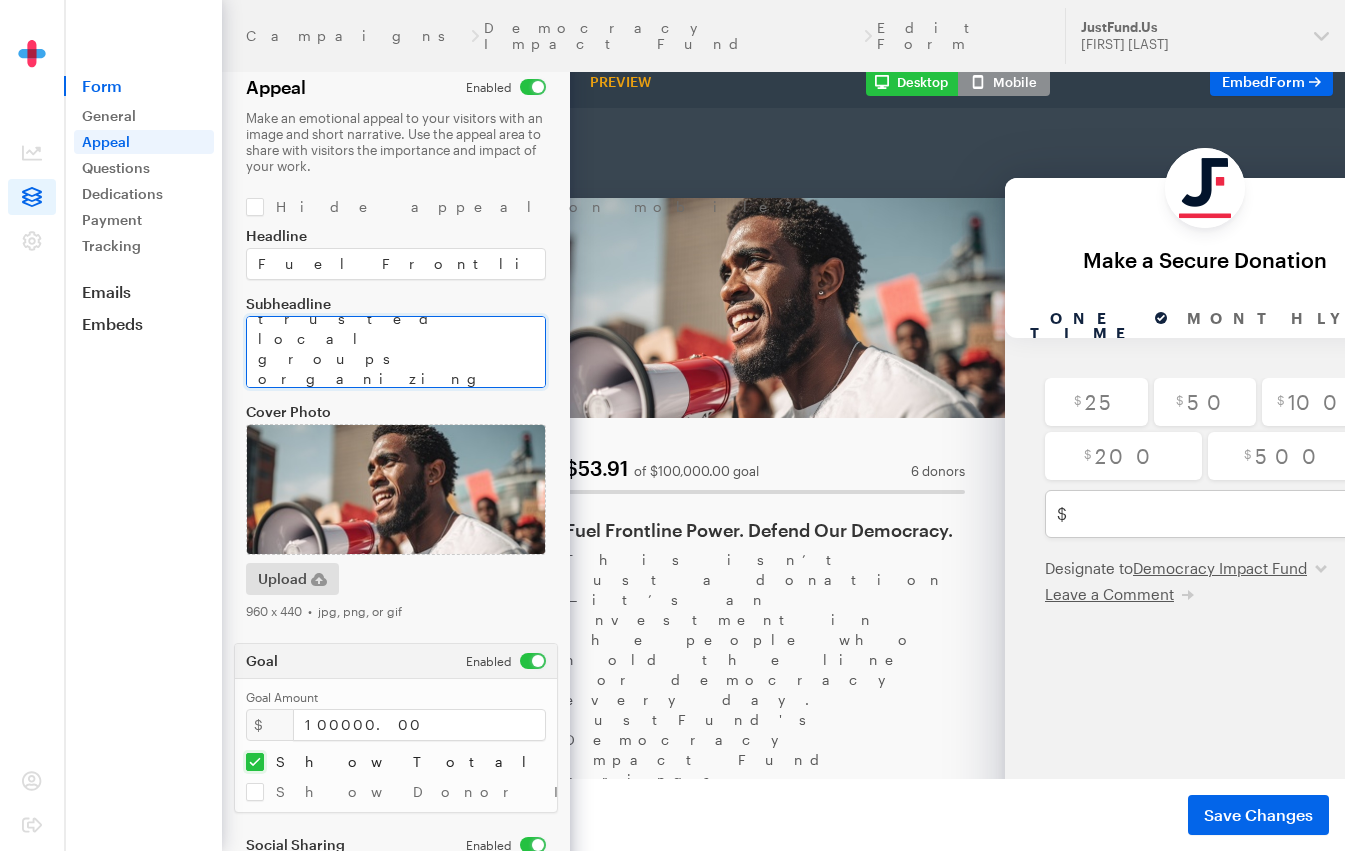 scroll, scrollTop: 0, scrollLeft: 0, axis: both 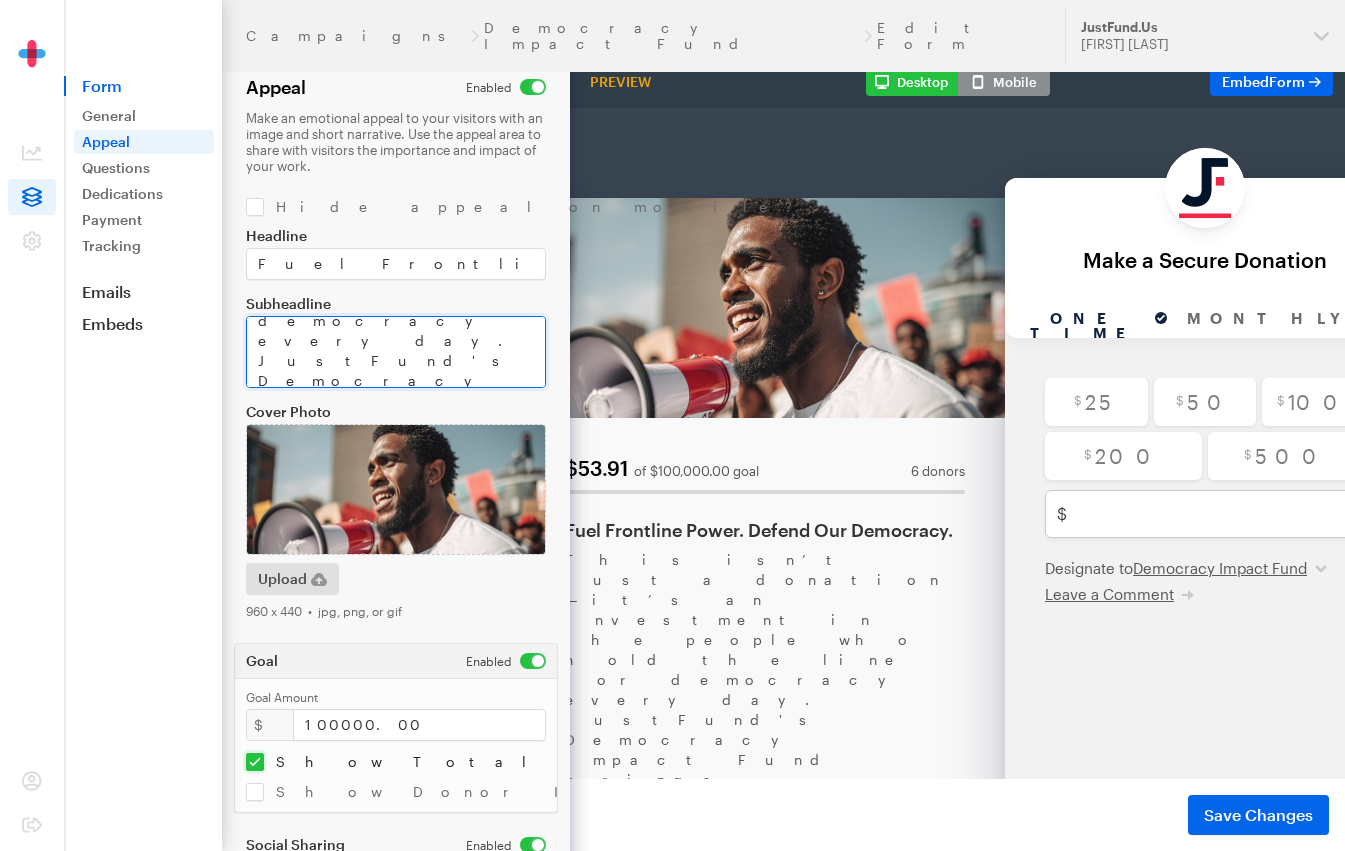 drag, startPoint x: 397, startPoint y: 355, endPoint x: 255, endPoint y: 346, distance: 142.28493 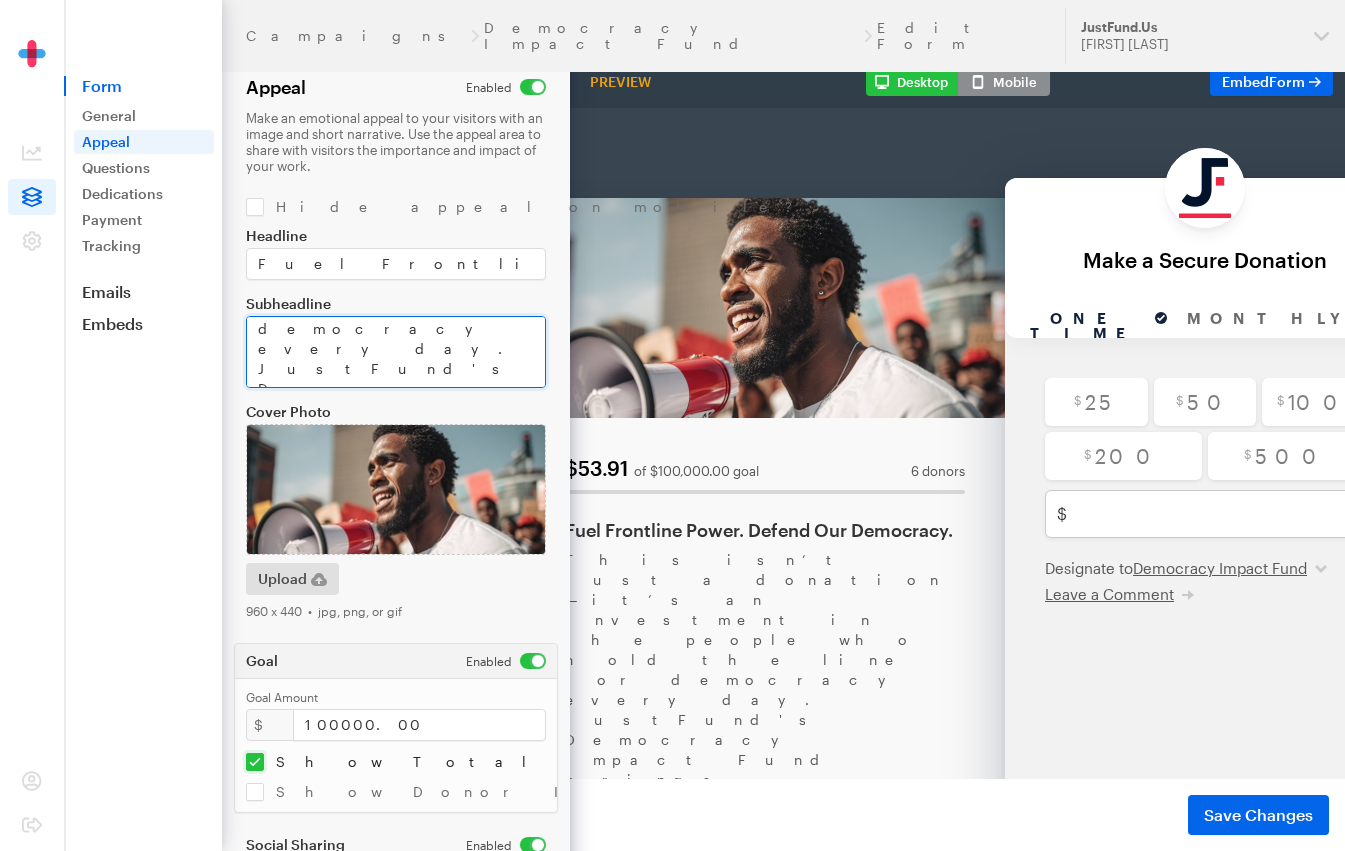 scroll, scrollTop: 138, scrollLeft: 0, axis: vertical 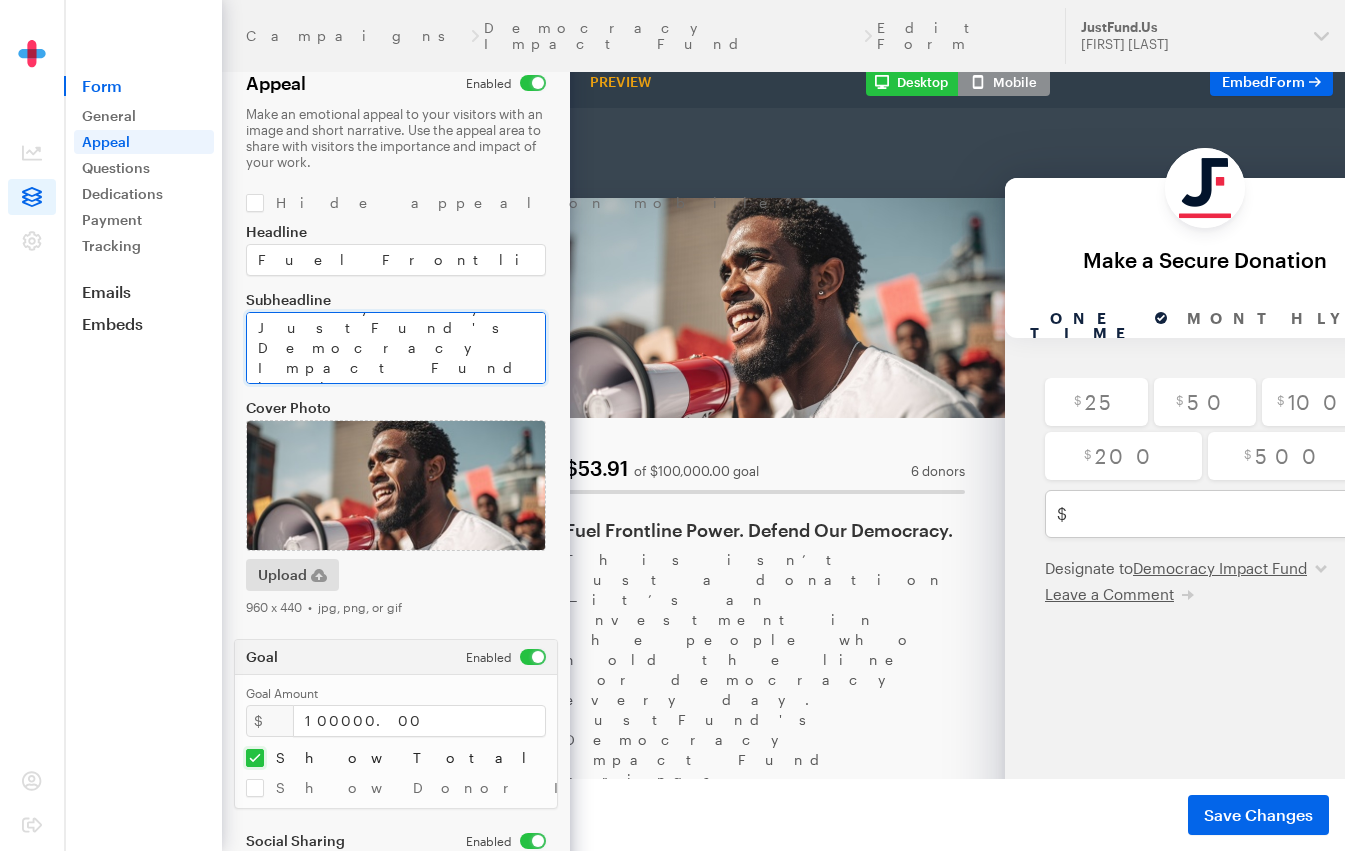 click on "This isn’t just a donation—it’s an investment in the people who hold the line for democracy every day. JustFund's Democracy Impact Fund brings together trusted local groups organizing their neighbors, protecting the vote, and building long-term power. One gift supports many. Together, we can turn concern into collective action.
If you are interested in contributing a larger amount or are interested in contributing via your Donor Advised Fund, please reach out to donations@justfund.us." at bounding box center (396, 348) 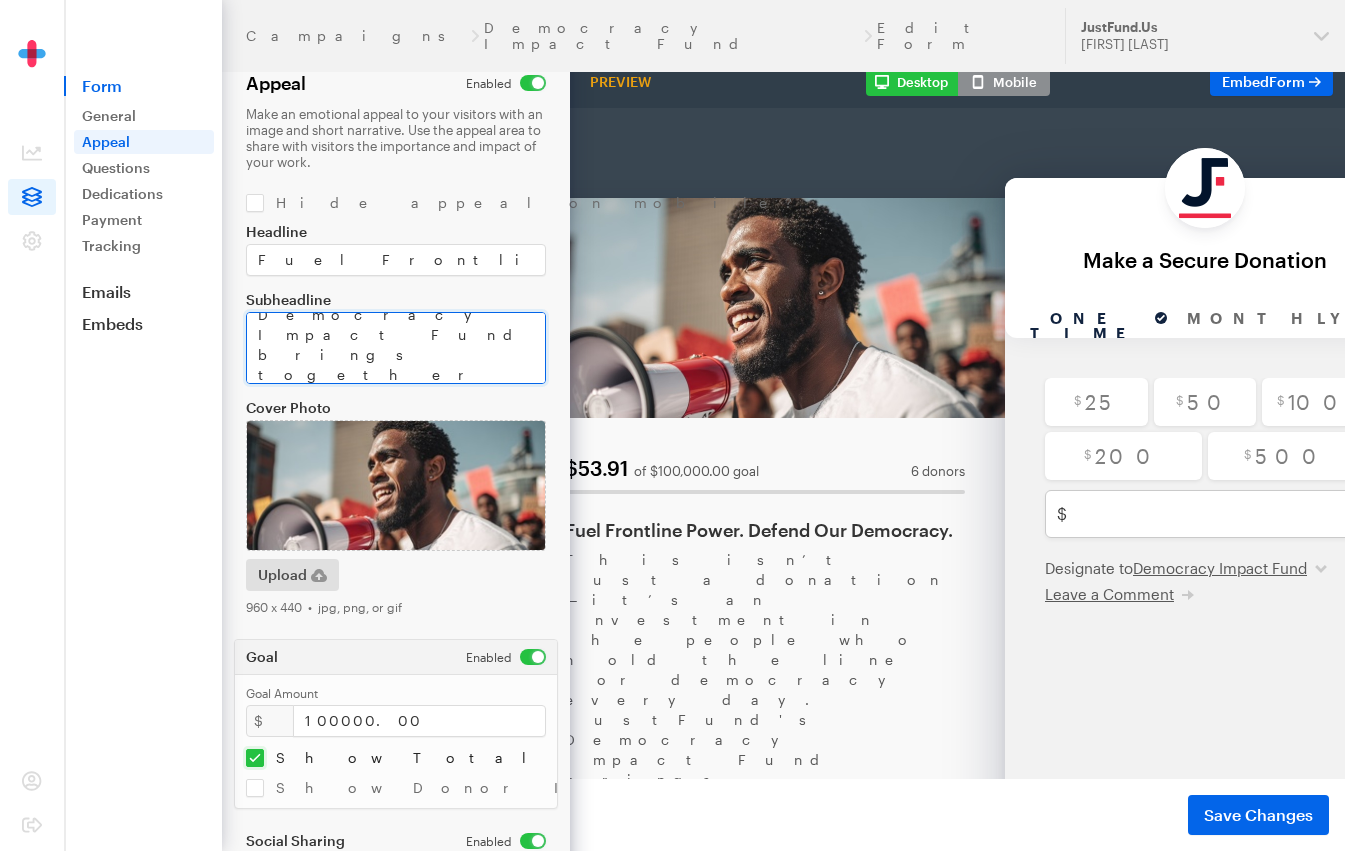 paste on "If you are interested in contributing a larger amount or are interested in contributing via your Donor Advised Fund, please reach out to donations@justfund.us." 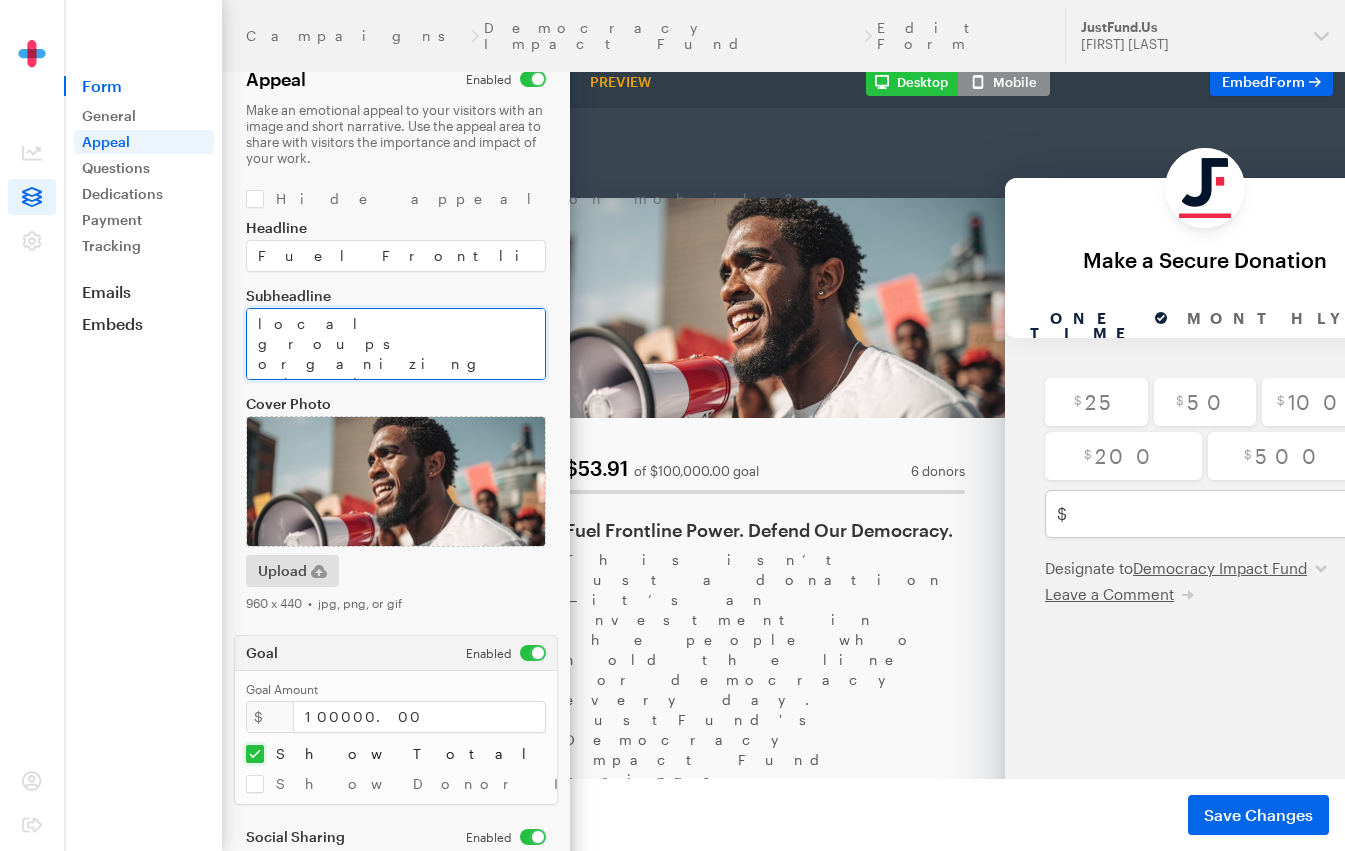 scroll, scrollTop: 46, scrollLeft: 0, axis: vertical 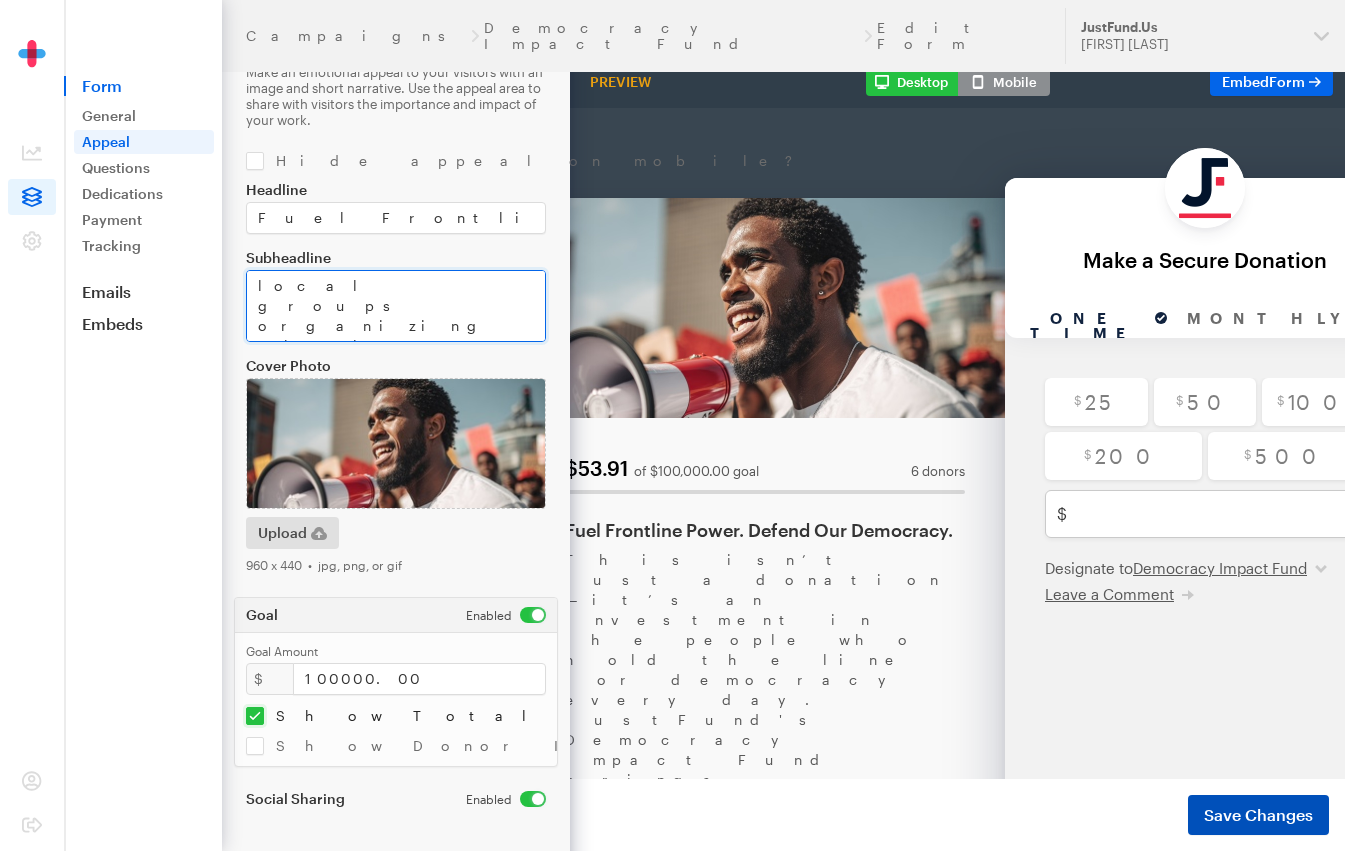 type on "This isn’t just a donation—it’s an investment in the people who hold the line for democracy every day. JustFund's Democracy Impact Fund brings together trusted local groups organizing their neighbors, protecting the vote, and building long-term power. One gift supports many. Together, we can turn concern into collective action.
Your contribution will be made to JustFund, which will ultimately
disburse the funds to the participating funds.
If you are interested in contributing a larger amount or are interested in contributing via your Donor Advised Fund, please reach out to donations@justfund.us." 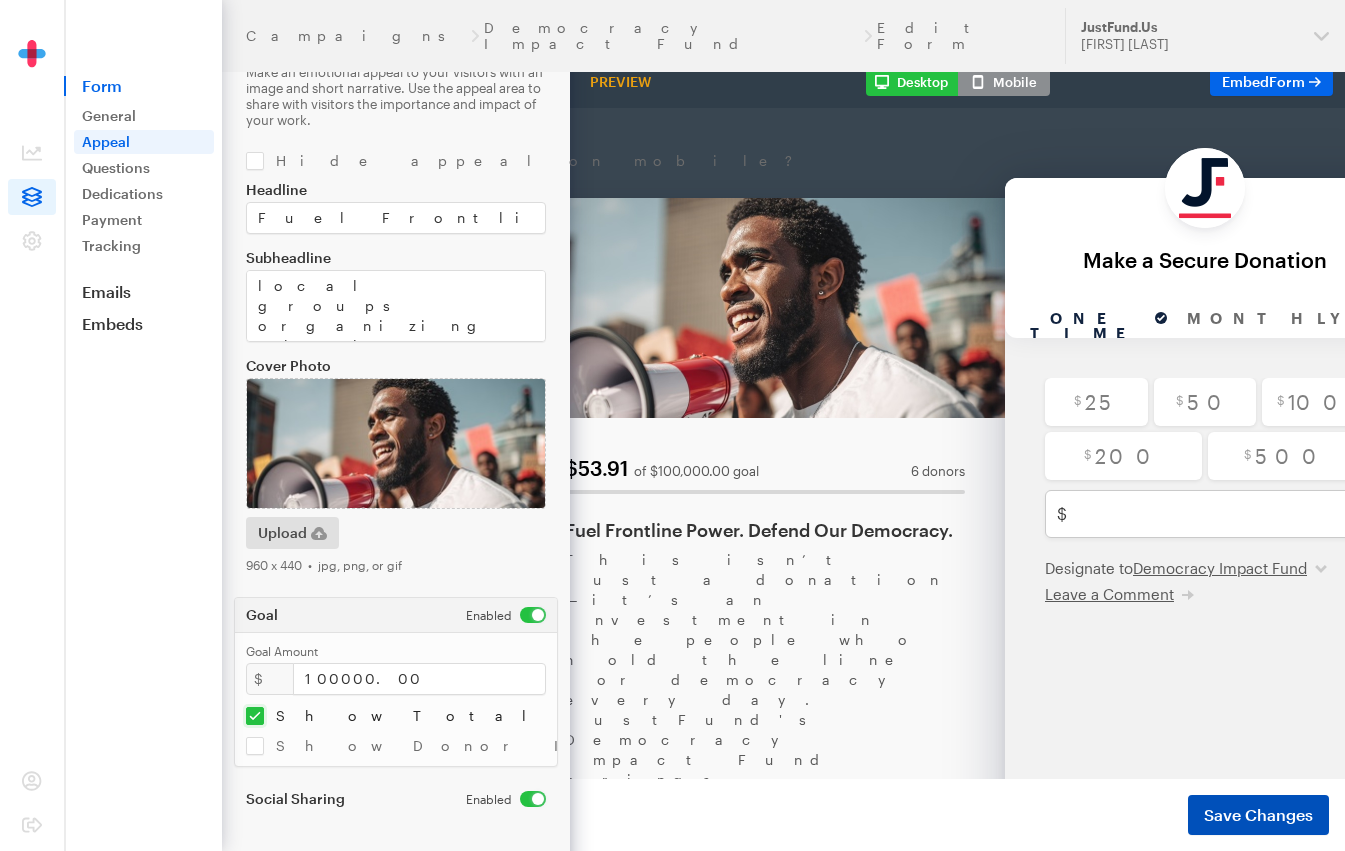 click on "Save Changes" at bounding box center (1258, 815) 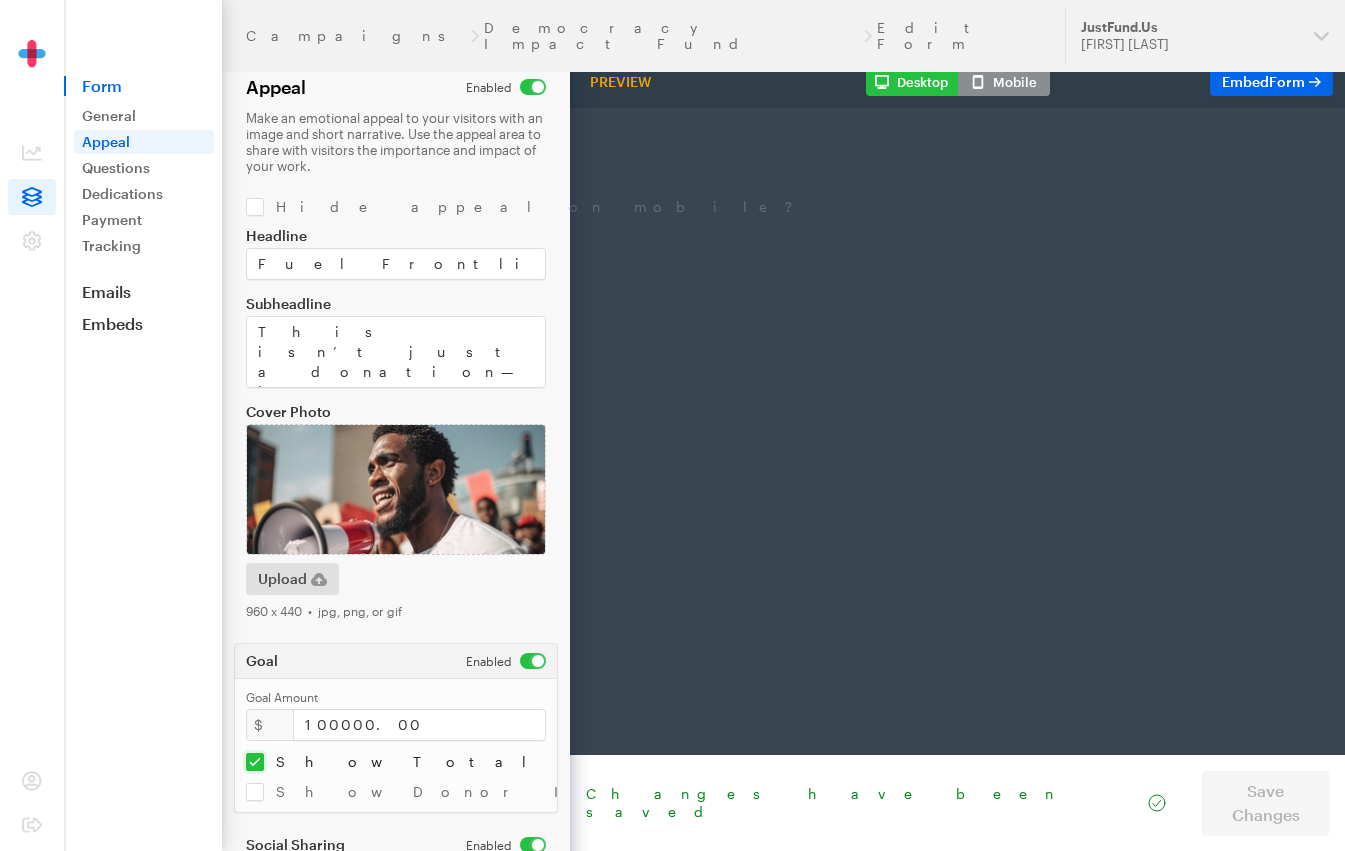 scroll, scrollTop: 0, scrollLeft: 0, axis: both 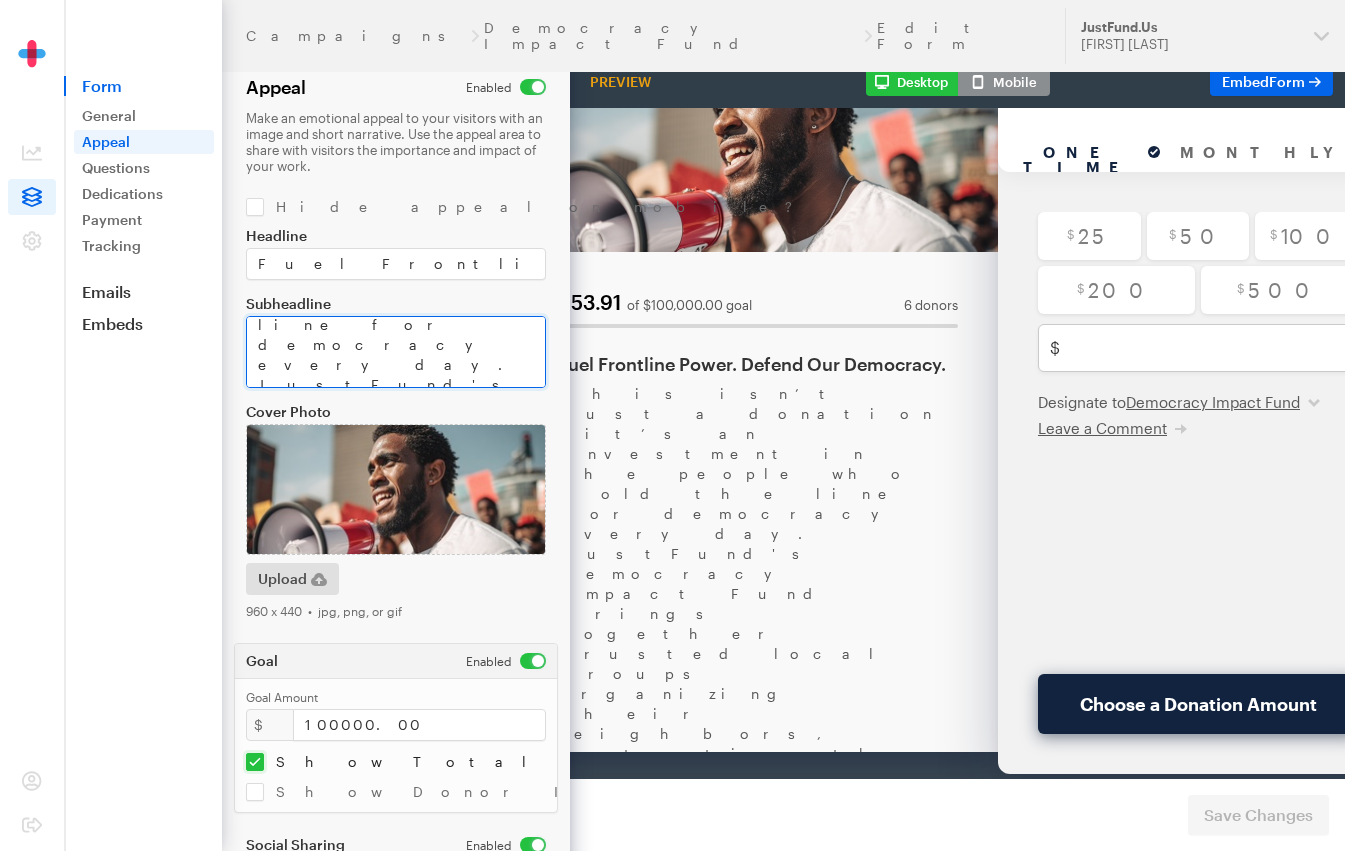 click on "This isn’t just a donation—it’s an investment in the people who hold the line for democracy every day. JustFund's Democracy Impact Fund brings together trusted local groups organizing their neighbors, protecting the vote, and building long-term power. One gift supports many. Together, we can turn concern into collective action.
Your contribution will be made to JustFund, which will ultimately
disburse the funds to the participating funds.
If you are interested in contributing a larger amount or are interested in contributing via your Donor Advised Fund, please reach out to donations@[EMAIL]." at bounding box center [396, 352] 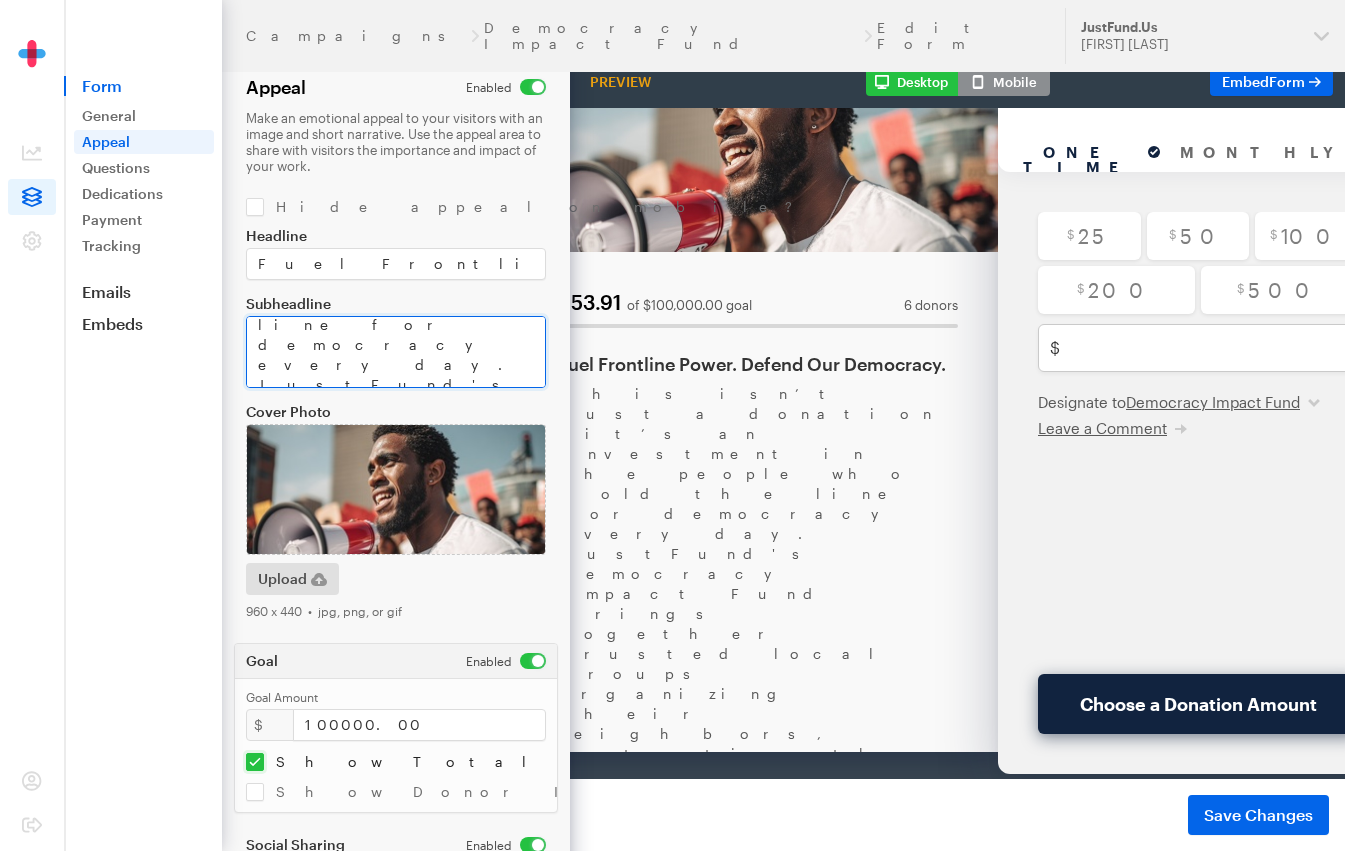 type on "This isn’t just a donation—it’s an investment in the people who hold the line for democracy every day. JustFund's Democracy Impact Fund brings together trusted local groups organizing their neighbors, protecting the vote, and building long-term power. One gift supports many. Together, we can turn concern into collective action.
Your contribution will be made to JustFund, which will ultimately
disburse the funds to the participating funds.
If you are interested in contributing a larger amount or are interested in contributing via your Donor Advised Fund, please reach out to donations@justfund.us." 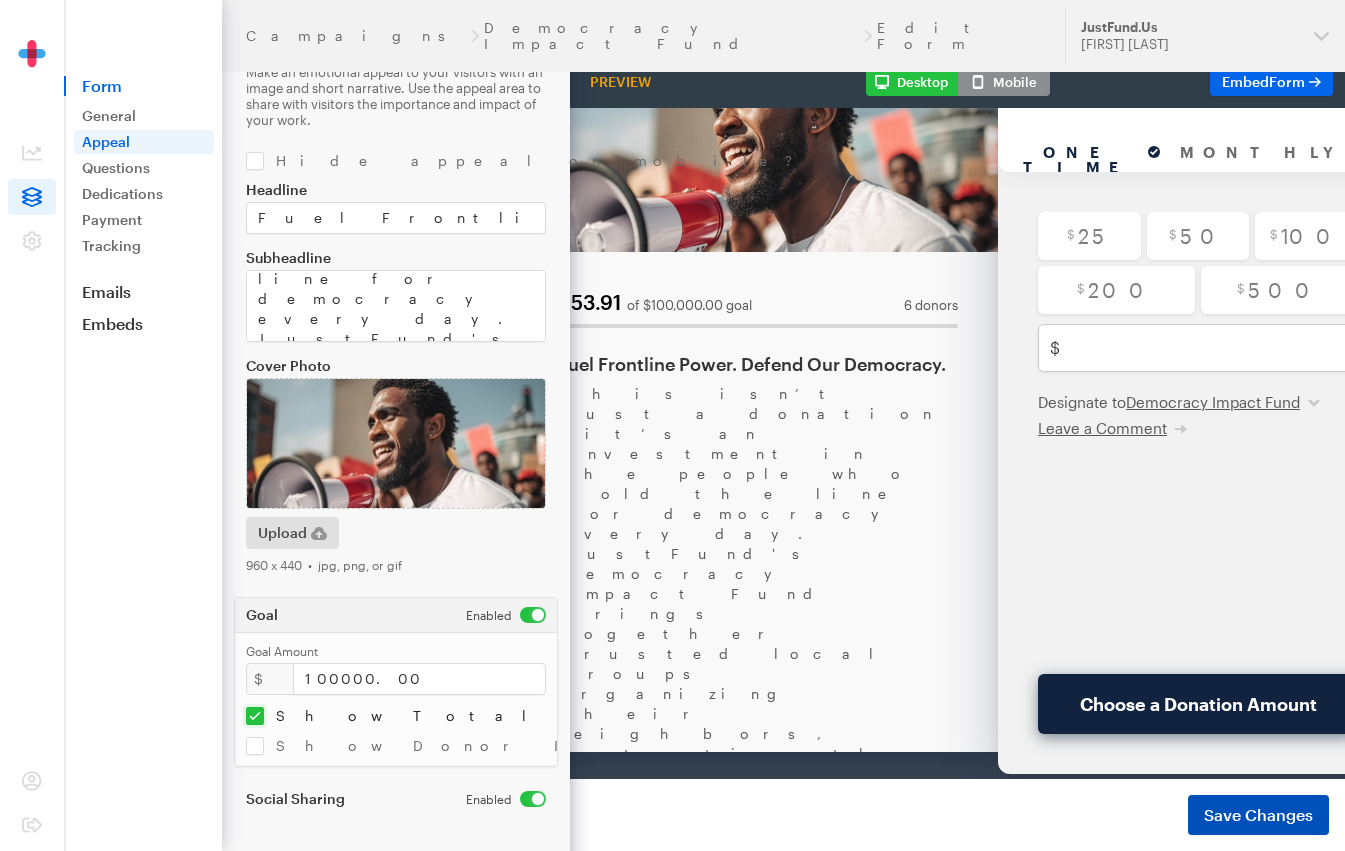 click on "Save Changes" at bounding box center (1258, 815) 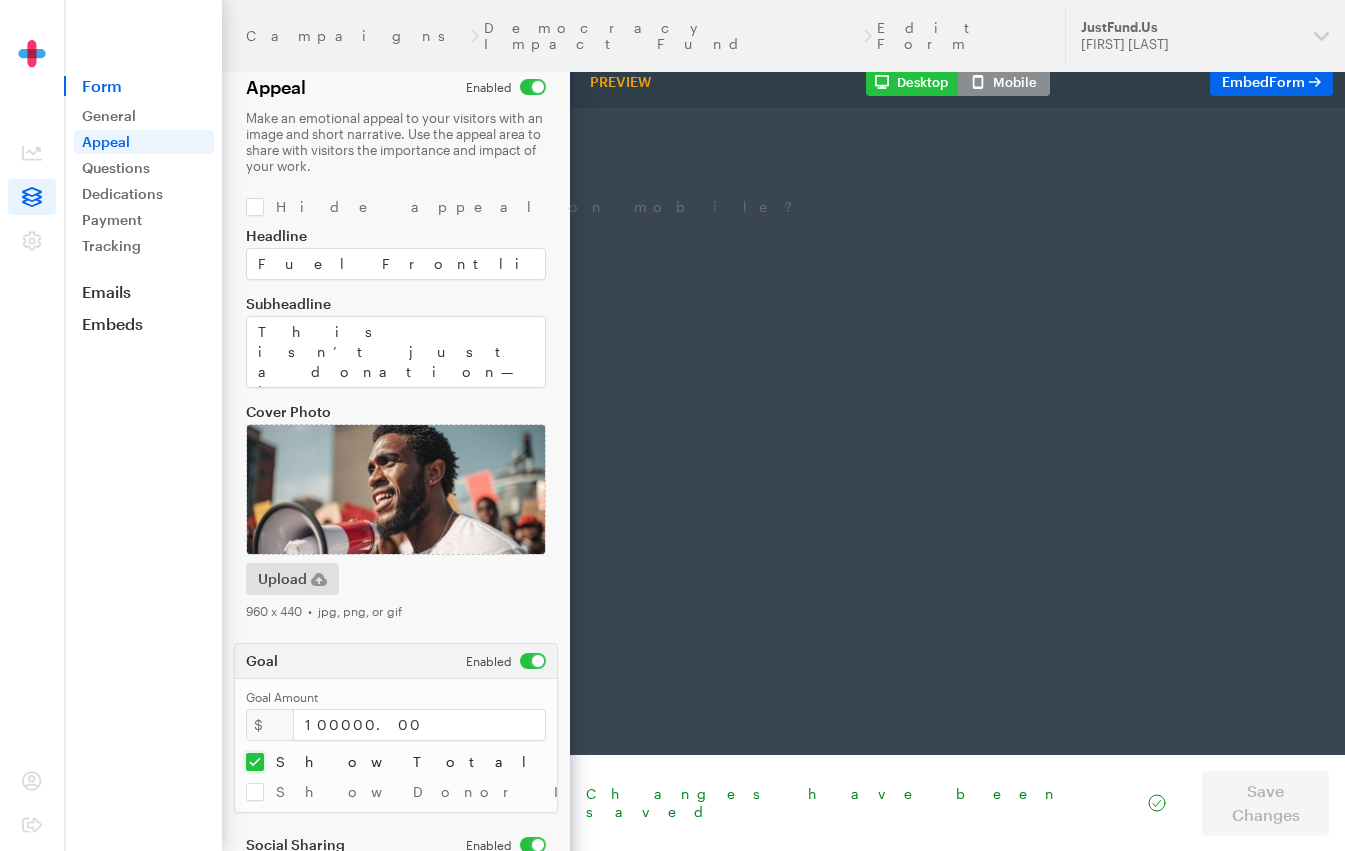 scroll, scrollTop: 0, scrollLeft: 0, axis: both 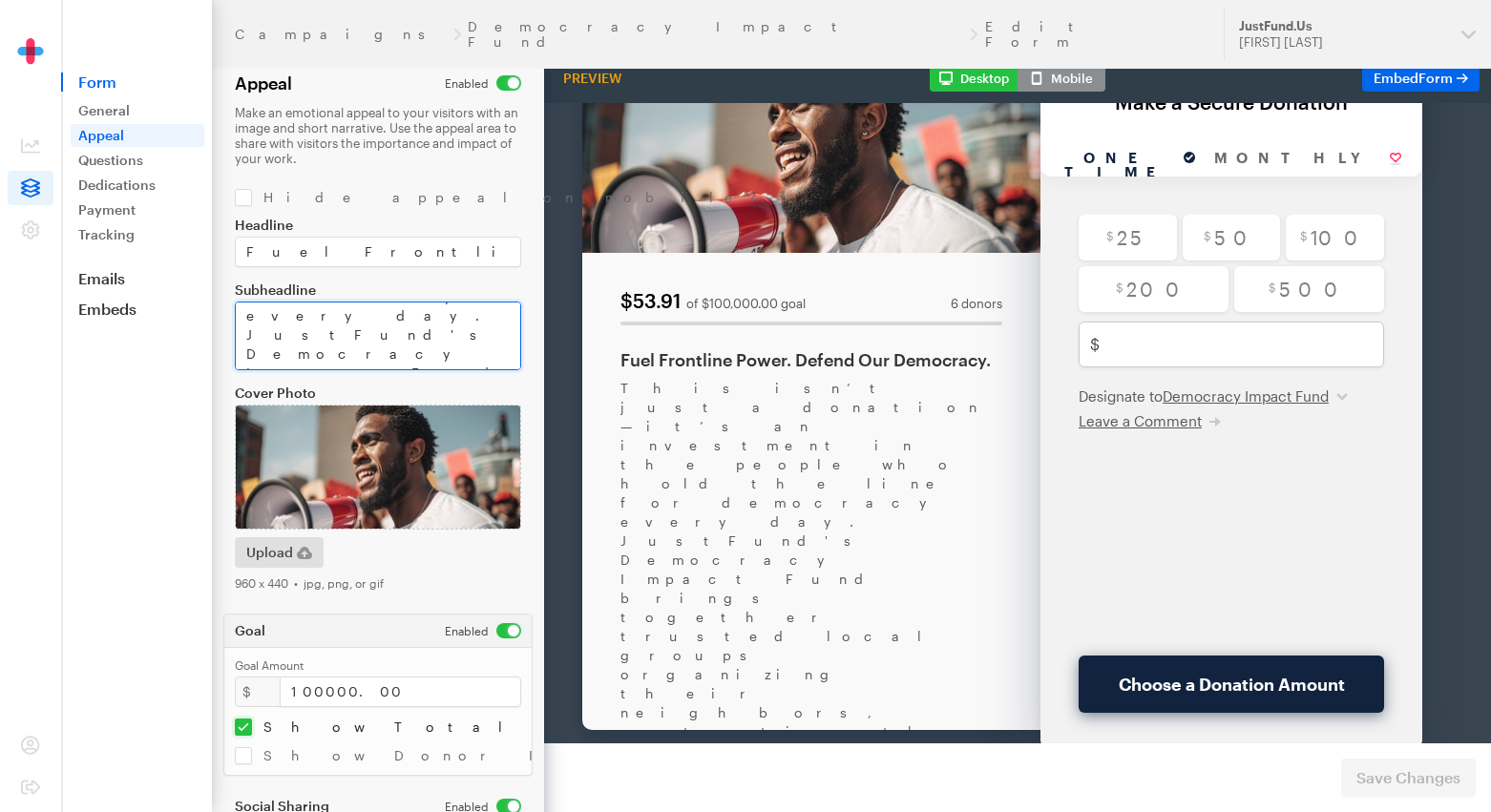 click on "This isn’t just a donation—it’s an investment in the people who hold the line for democracy every day. JustFund's Democracy Impact Fund brings together trusted local groups organizing their neighbors, protecting the vote, and building long-term power. One gift supports many. Together, we can turn concern into collective action.
Your contribution will be made to JustFund, which will ultimately
disburse the funds to the participating funds.
If you are interested in contributing a larger amount or are interested in contributing via your Donor Advised Fund, please reach out to donations@justfund.us." at bounding box center (378, 336) 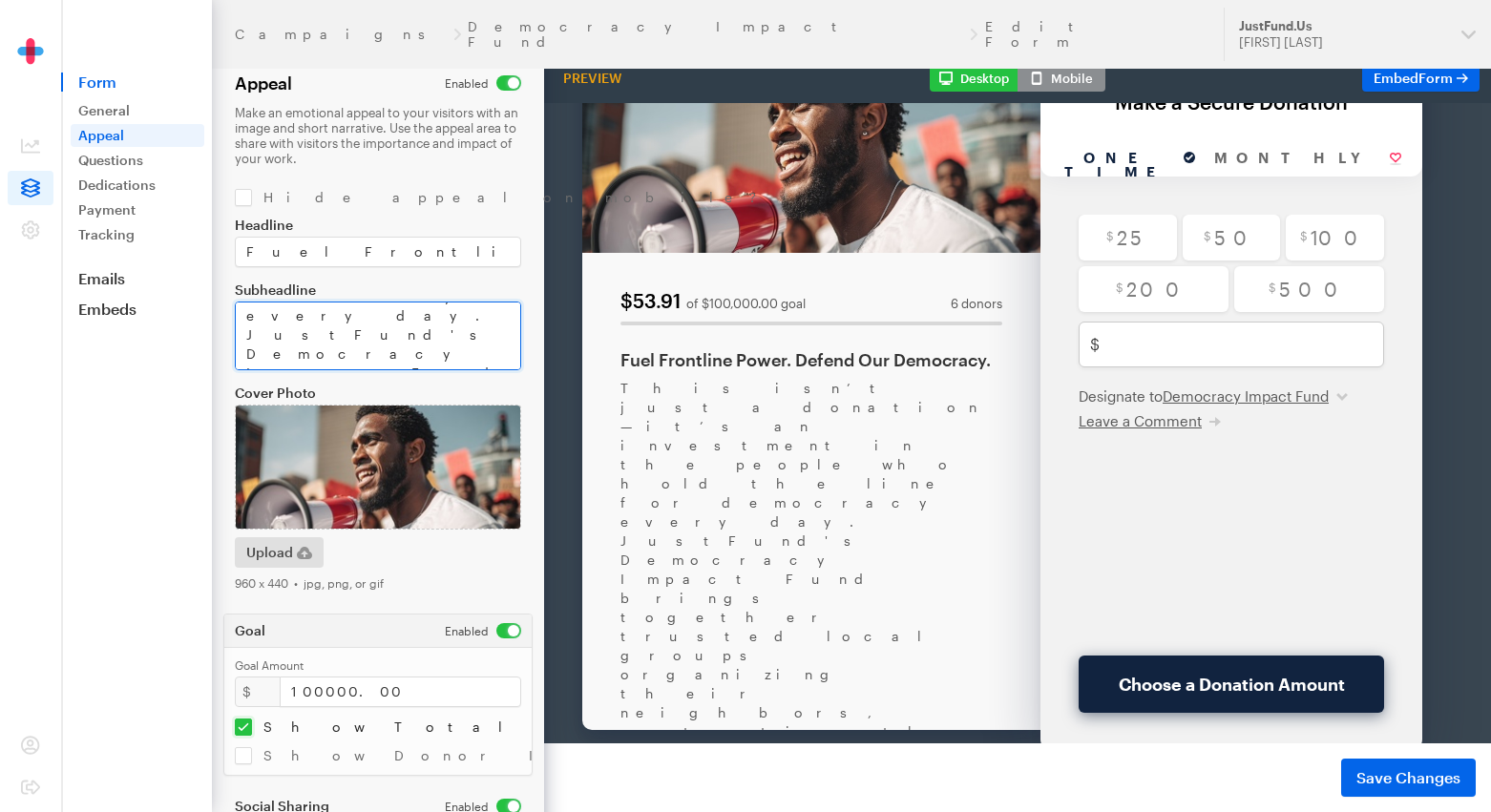 scroll, scrollTop: 44, scrollLeft: 0, axis: vertical 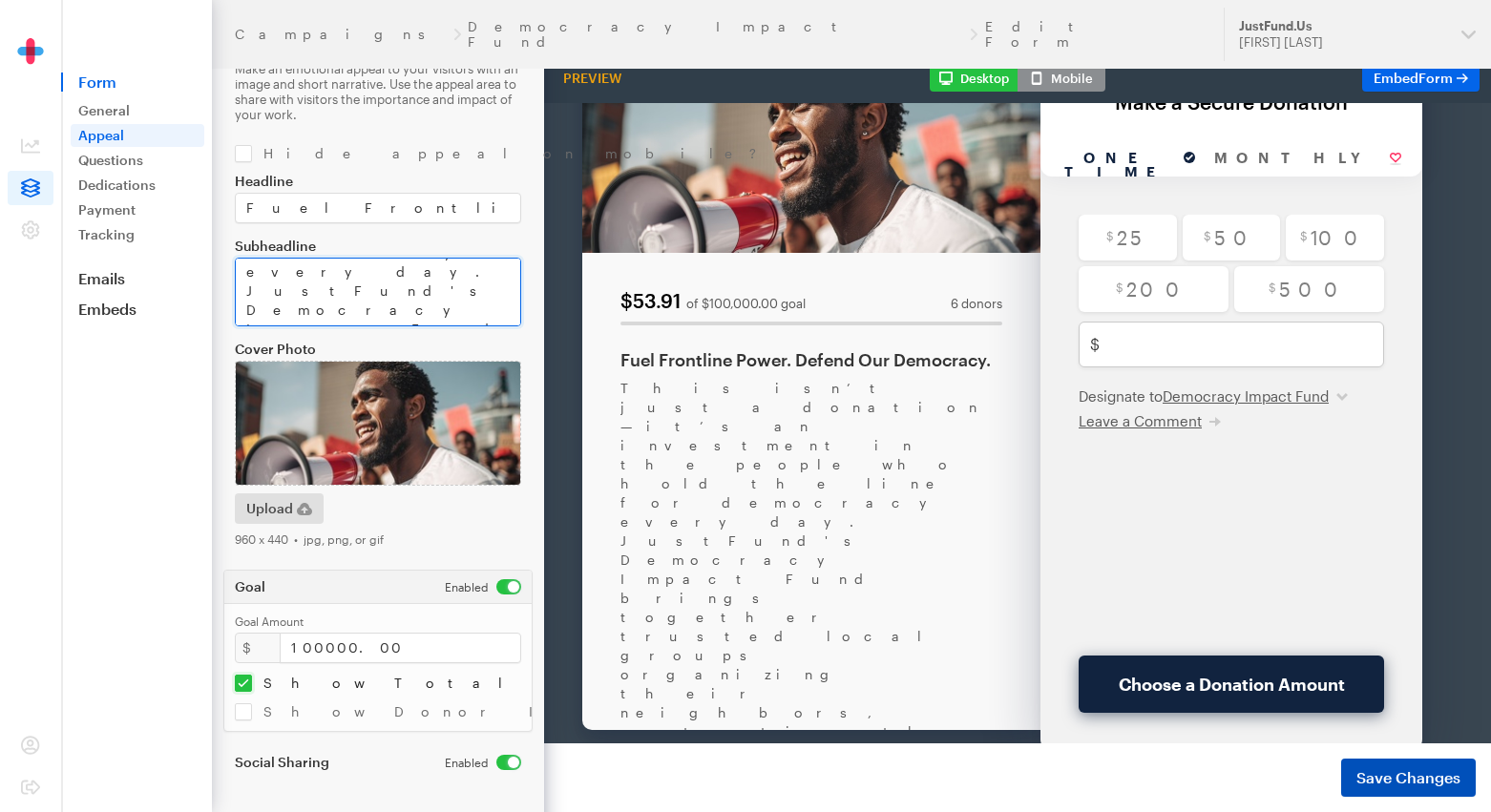 type on "This isn’t just a donation—it’s an investment in the people who hold the line for democracy every day. JustFund's Democracy Impact Fund brings together trusted local groups organizing their neighbors, protecting the vote, and building long-term power. One gift supports many. Together, we can turn concern into collective action.
Your contribution will be made to JustFund, which will ultimately
disburse the donations to the participating funds.
If you are interested in contributing a larger amount or are interested in contributing via your Donor Advised Fund, please reach out to donations@justfund.us." 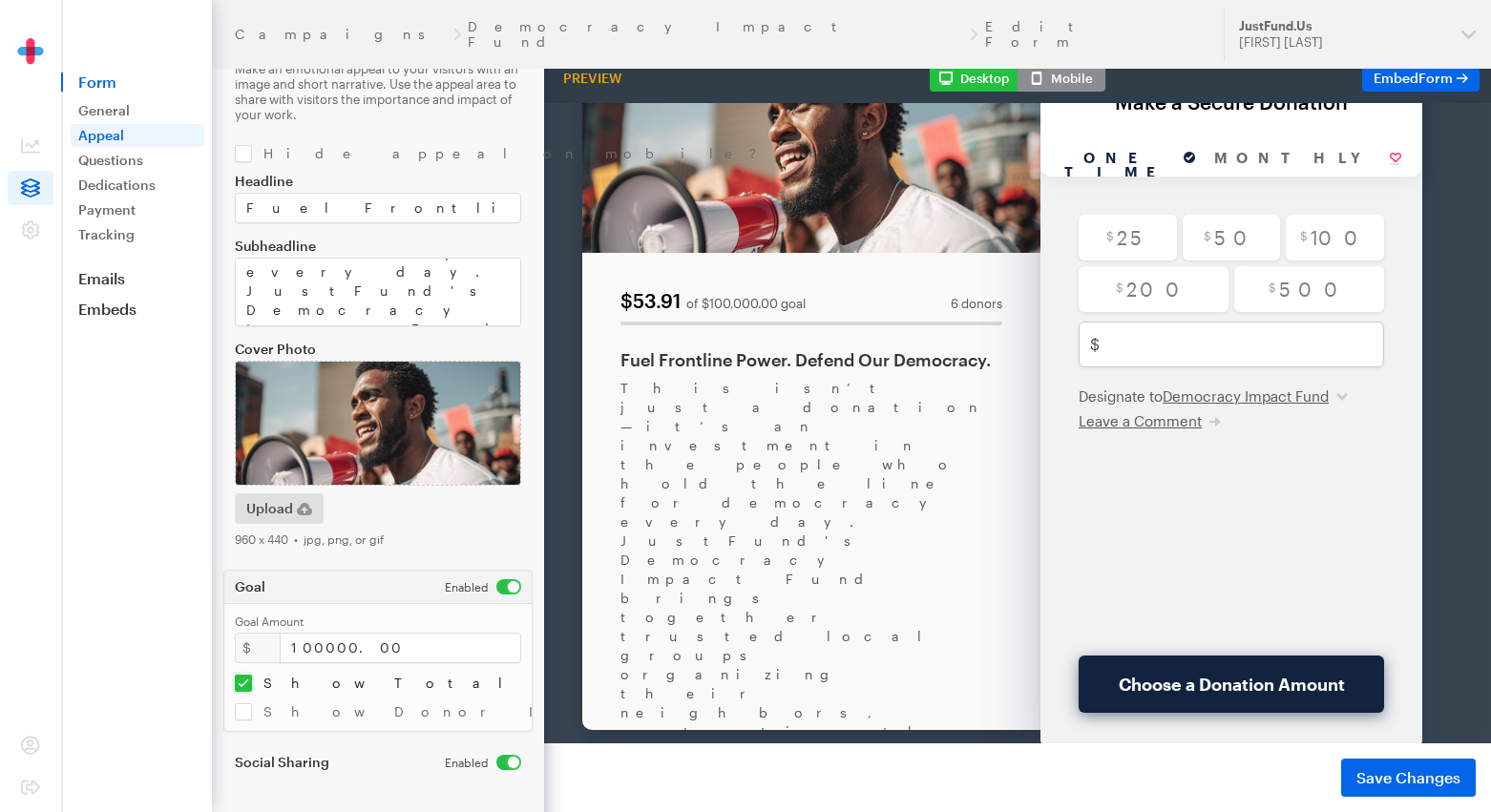click on "Save Changes" at bounding box center [1408, 778] 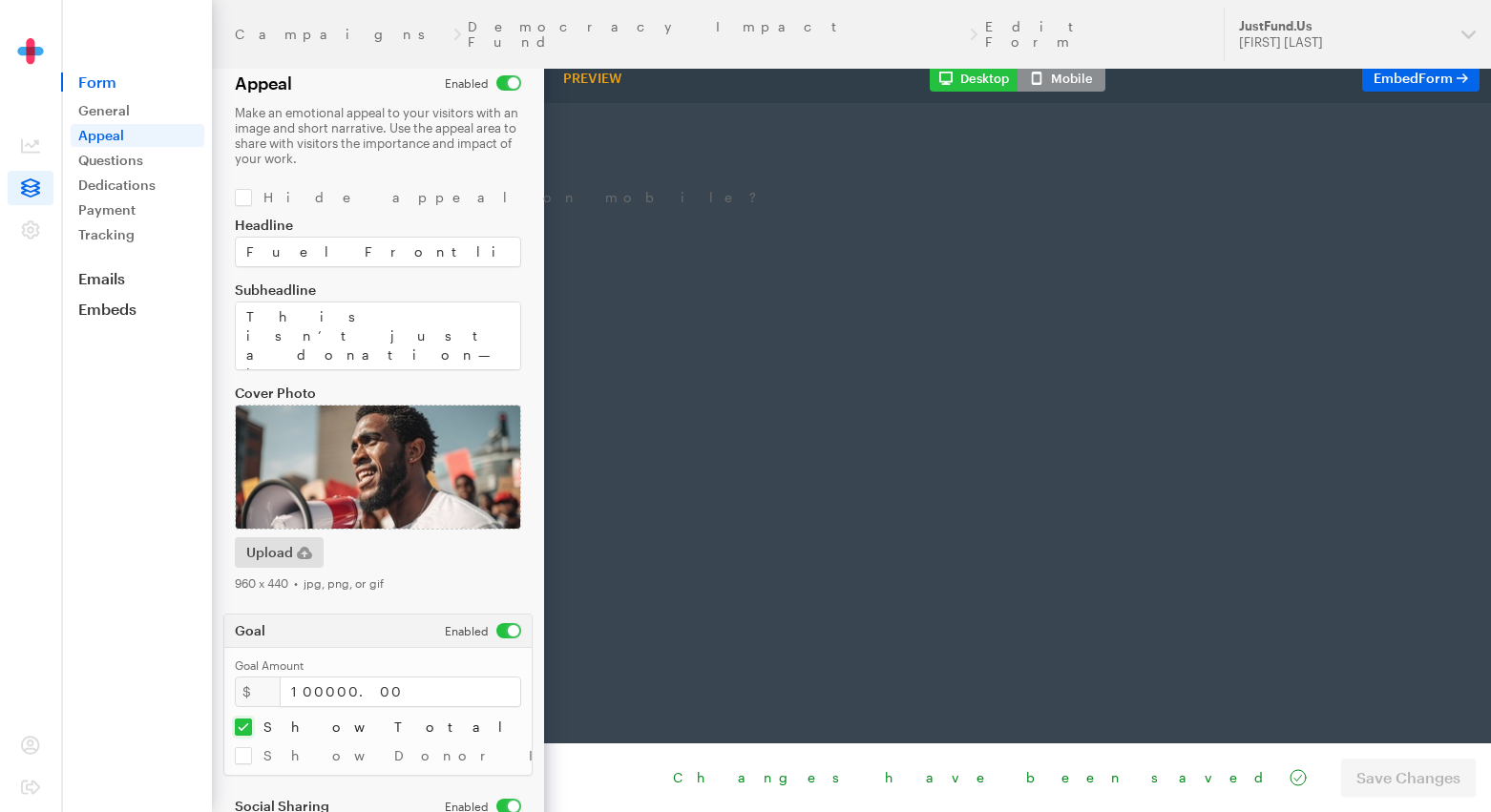 scroll, scrollTop: 0, scrollLeft: 0, axis: both 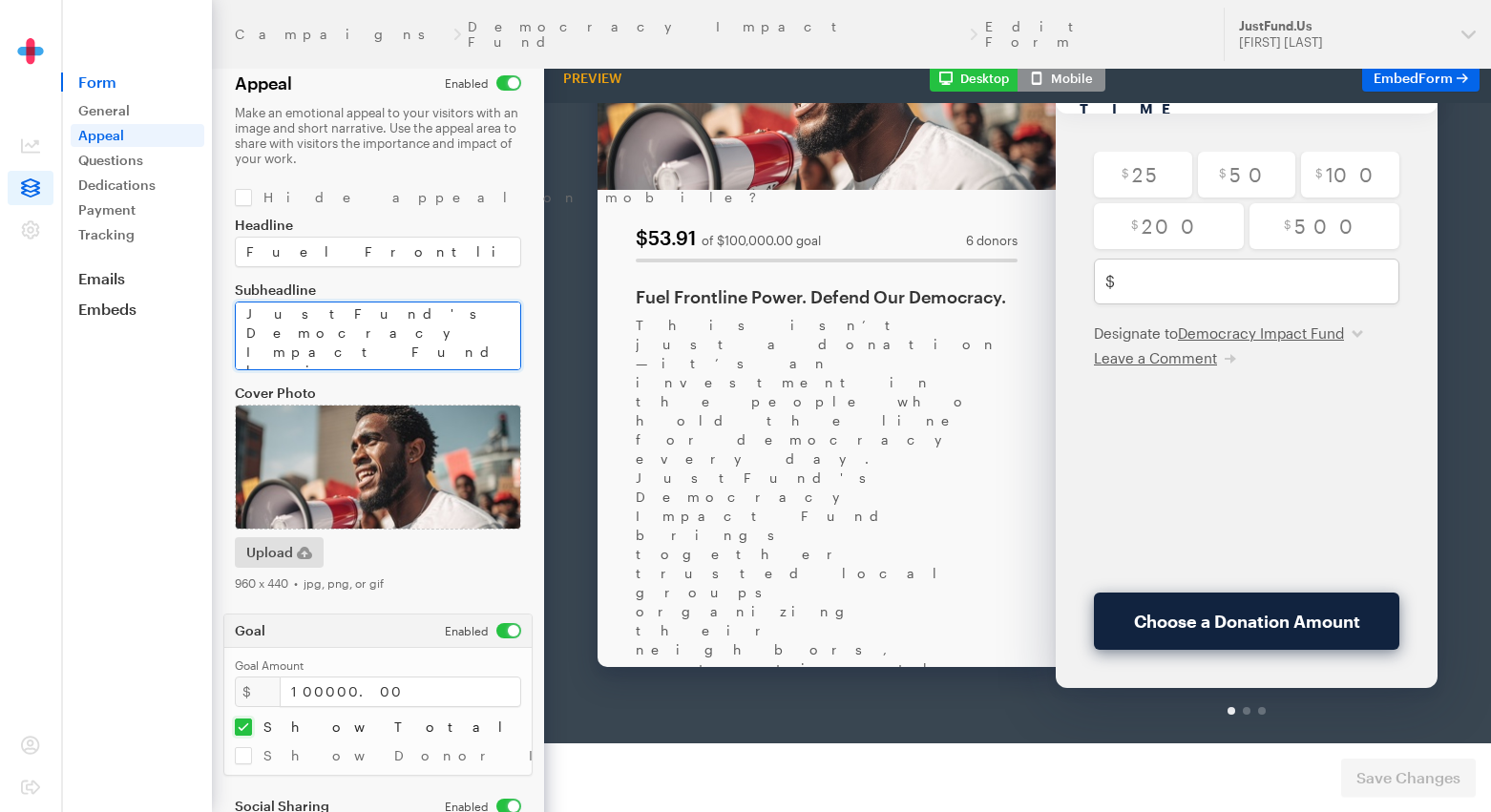 click on "This isn’t just a donation—it’s an investment in the people who hold the line for democracy every day. JustFund's Democracy Impact Fund brings together trusted local groups organizing their neighbors, protecting the vote, and building long-term power. One gift supports many. Together, we can turn concern into collective action.
Your contribution will be made to JustFund, which will ultimately
disburse the donations to the participating funds.
If you are interested in contributing a larger amount or are interested in contributing via your Donor Advised Fund, please reach out to donations@justfund.us." at bounding box center [378, 336] 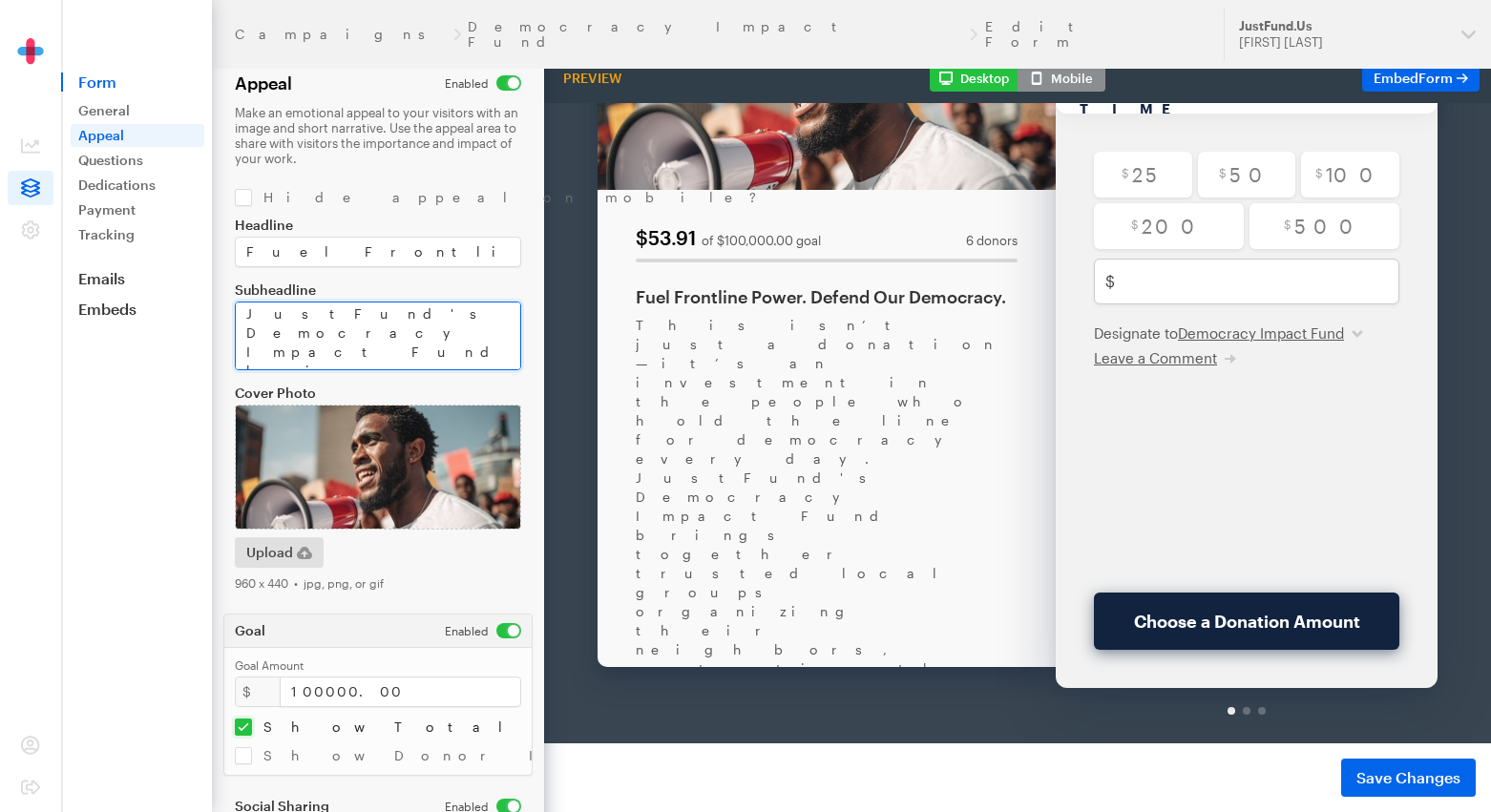 scroll, scrollTop: 222, scrollLeft: 0, axis: vertical 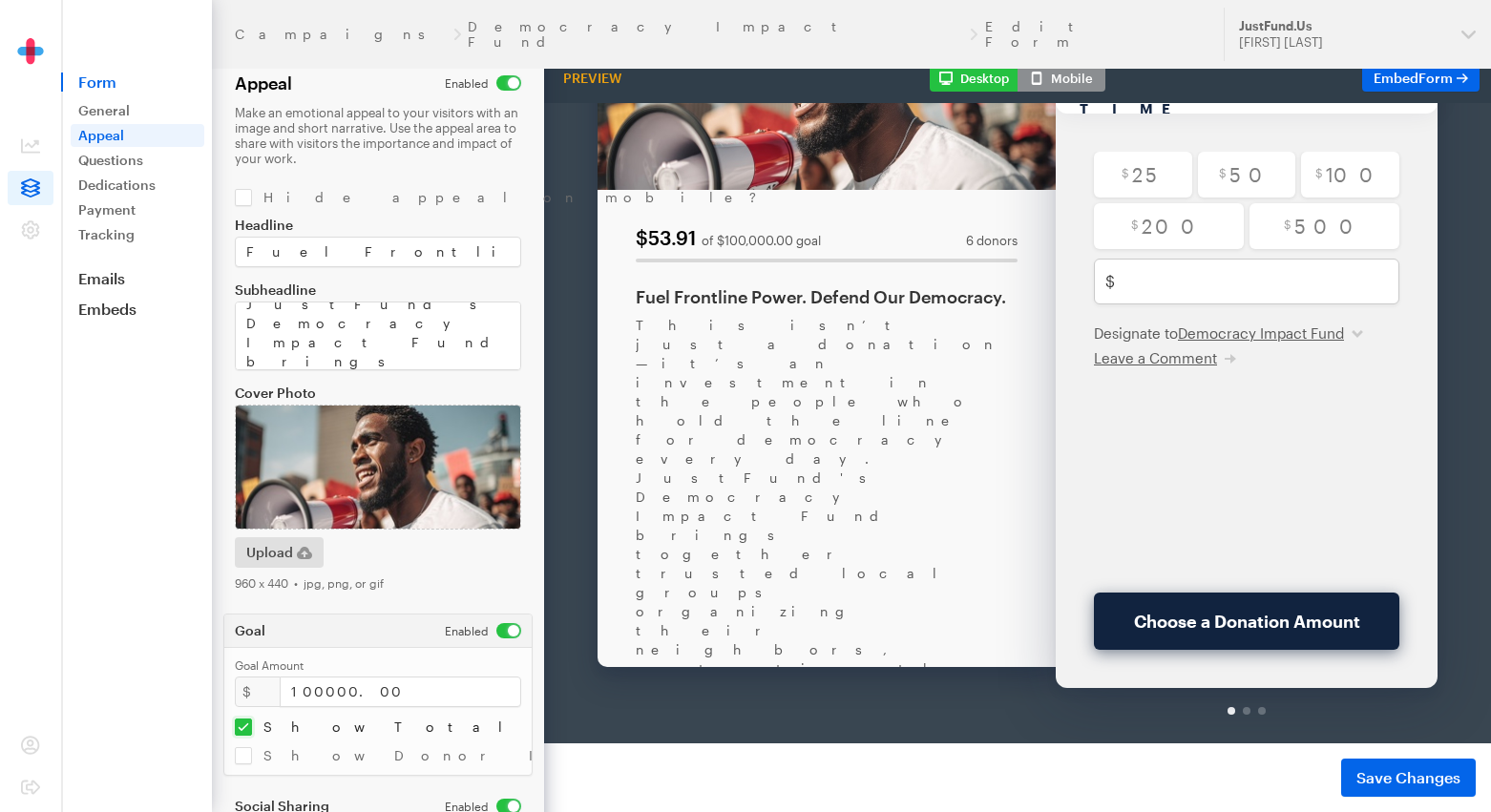 click on "This isn’t just a donation—it’s an investment in the people who hold the line for democracy every day. JustFund's Democracy Impact Fund brings together trusted local groups organizing their neighbors, protecting the vote, and building long-term power. One gift supports many. Together, we can turn concern into collective action.
Your contribution will be made to JustFund, which will ultimately
disburse the donations to the participating funds.
If you are interested in contributing a larger amount or are interested in contributing via your Donor Advised Fund, please reach out to donations@justfund.us." at bounding box center [827, 734] 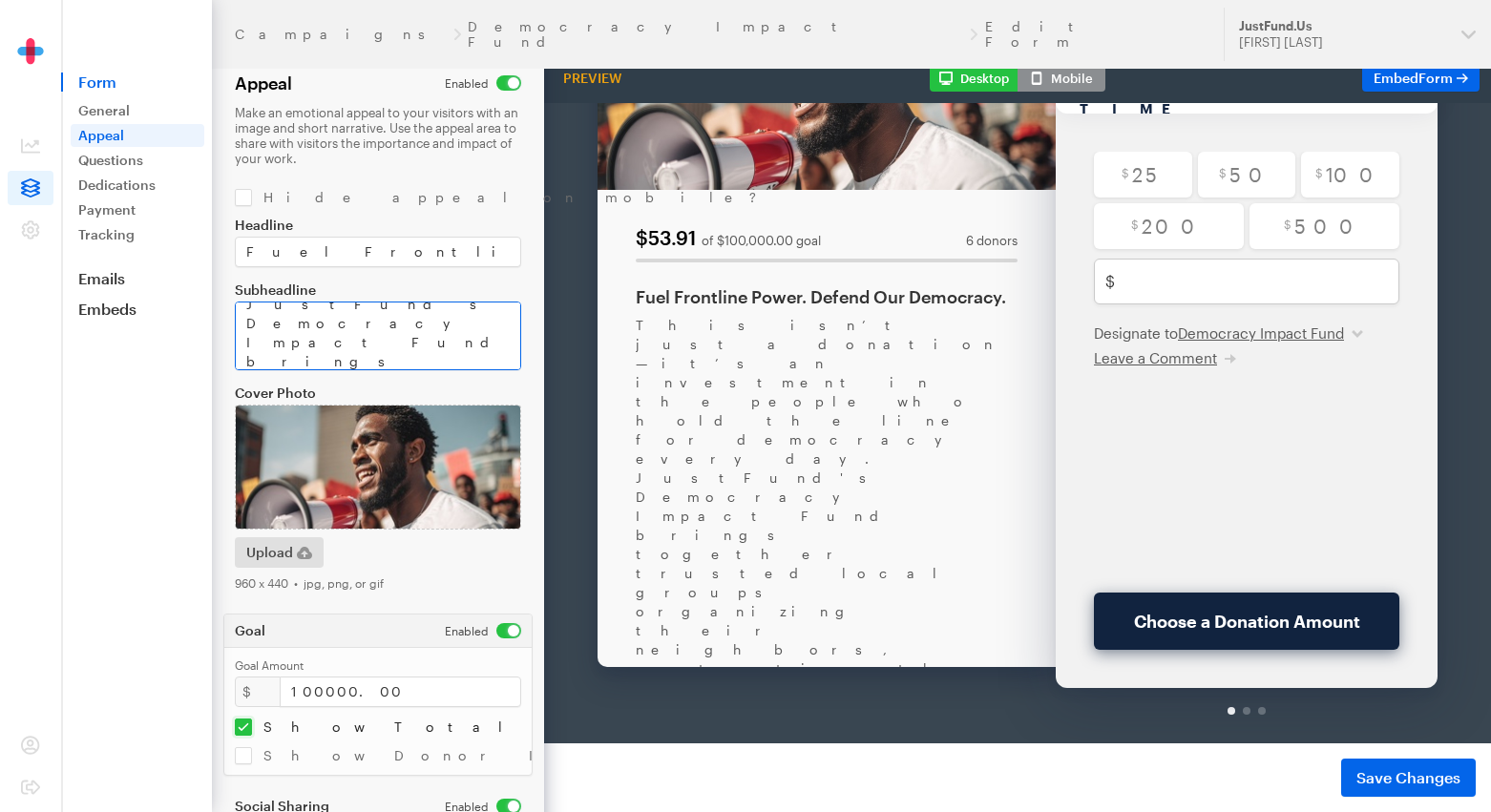 scroll, scrollTop: 250, scrollLeft: 0, axis: vertical 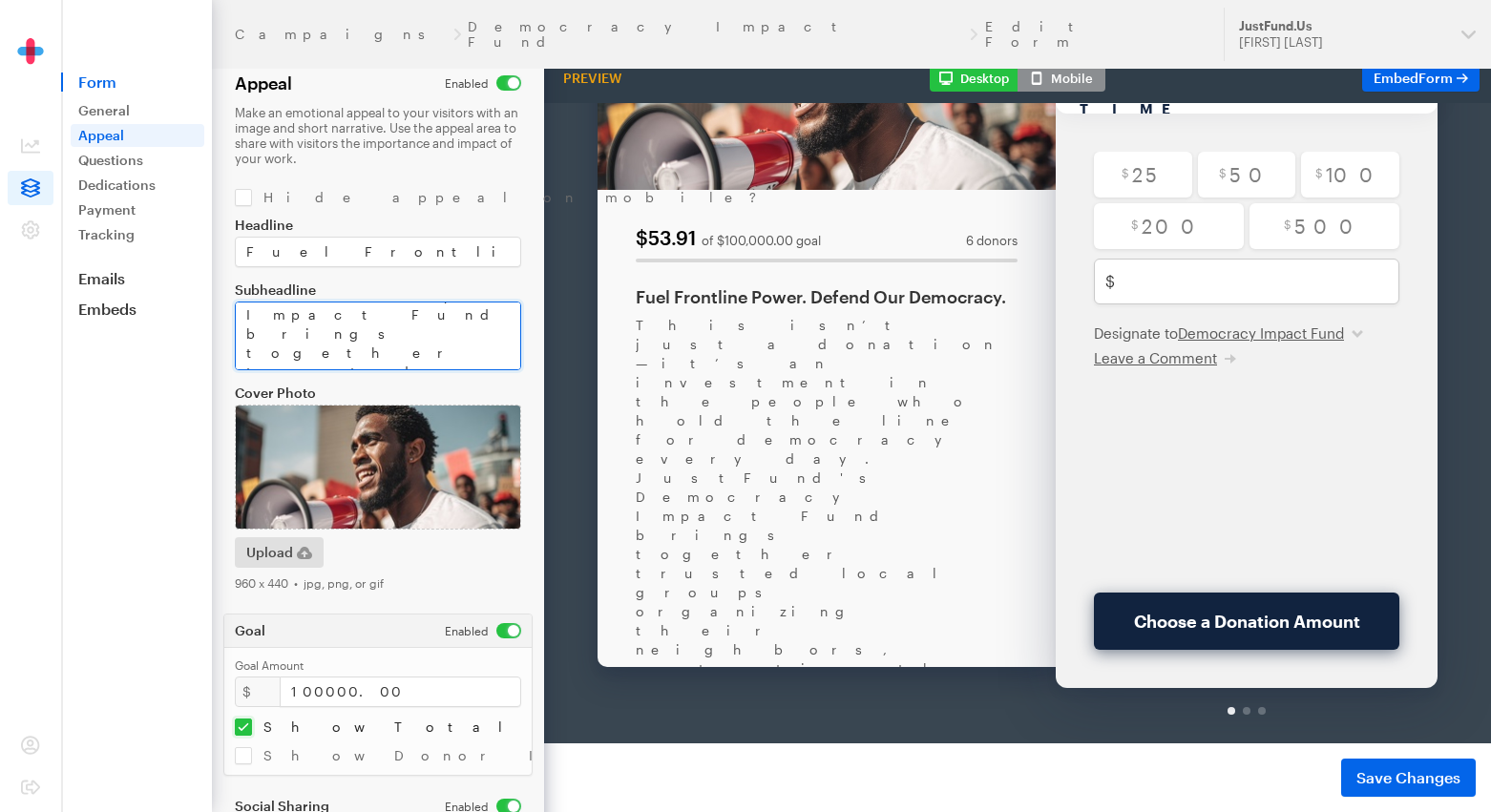 drag, startPoint x: 311, startPoint y: 339, endPoint x: 234, endPoint y: 338, distance: 77.00649 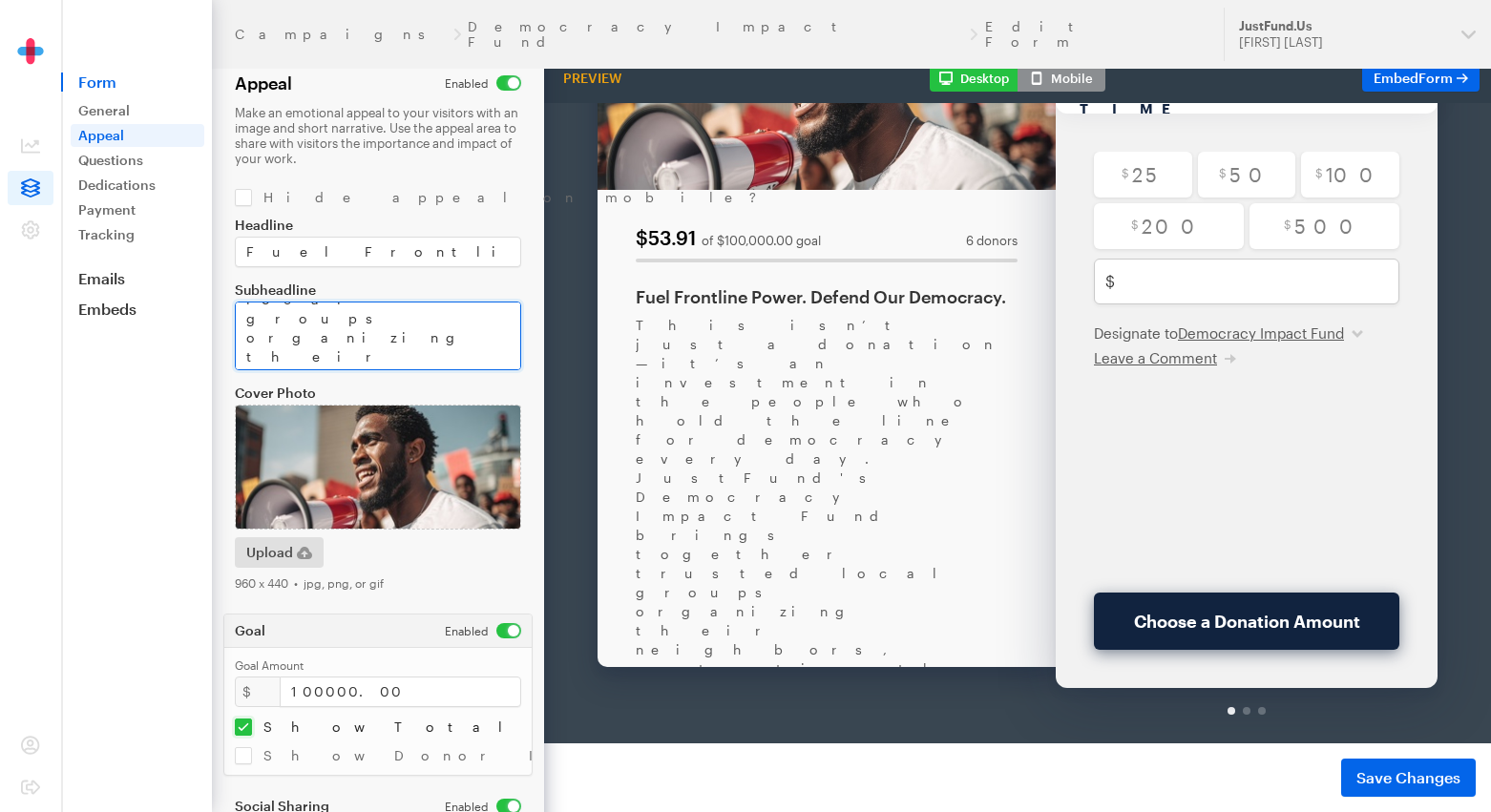 scroll, scrollTop: 344, scrollLeft: 0, axis: vertical 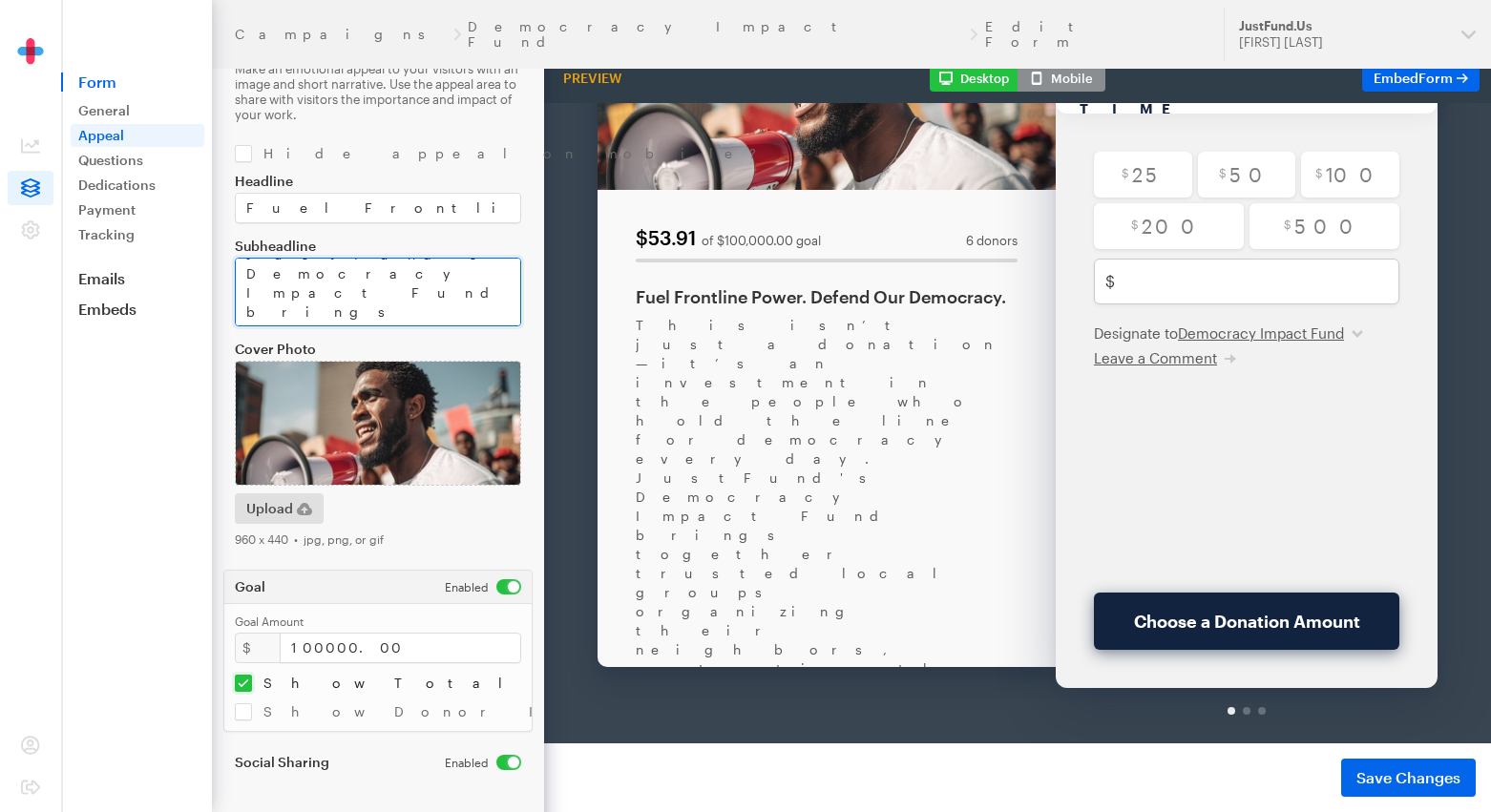 drag, startPoint x: 444, startPoint y: 310, endPoint x: 368, endPoint y: 295, distance: 77.46612 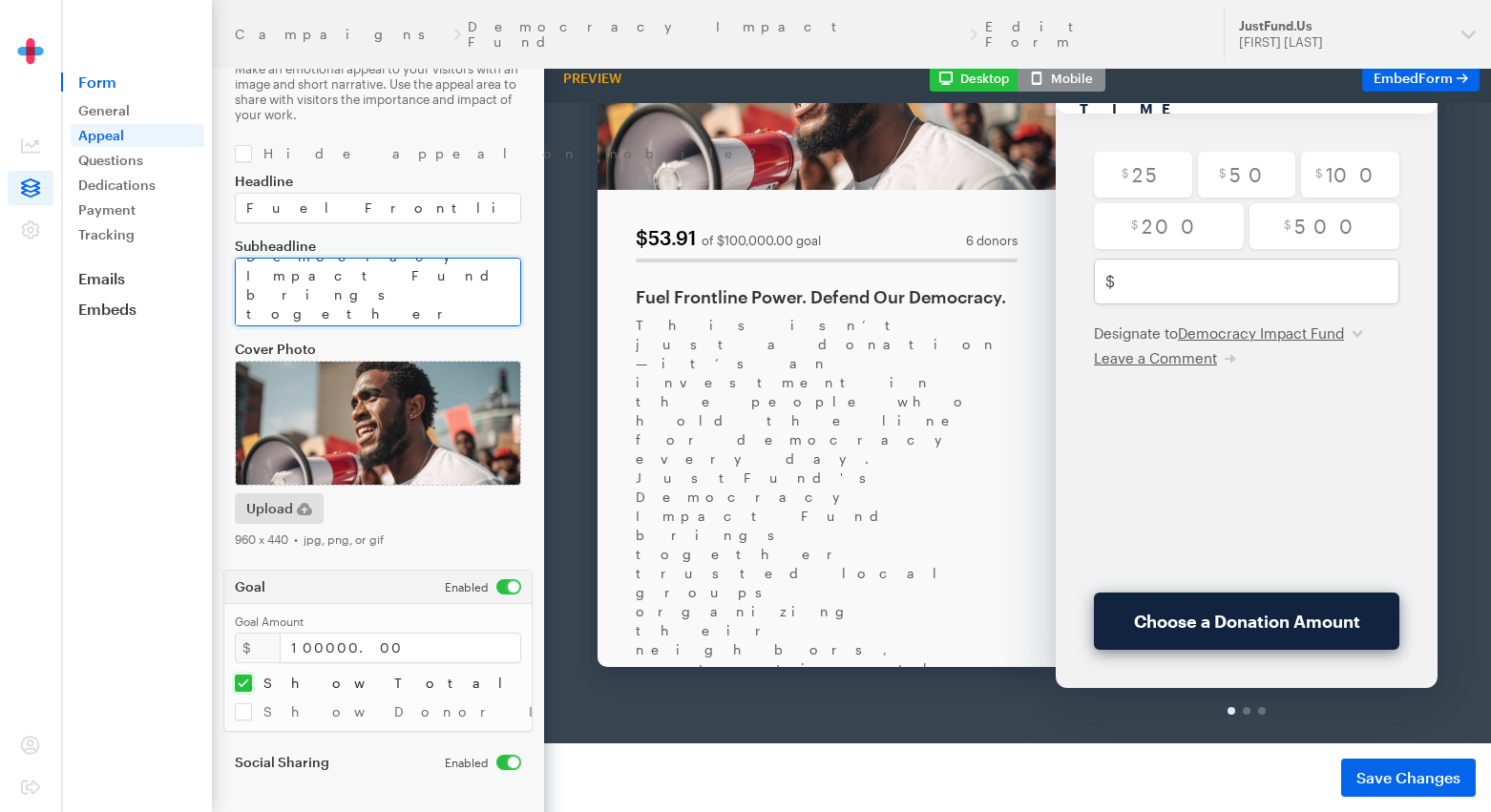 scroll, scrollTop: 273, scrollLeft: 0, axis: vertical 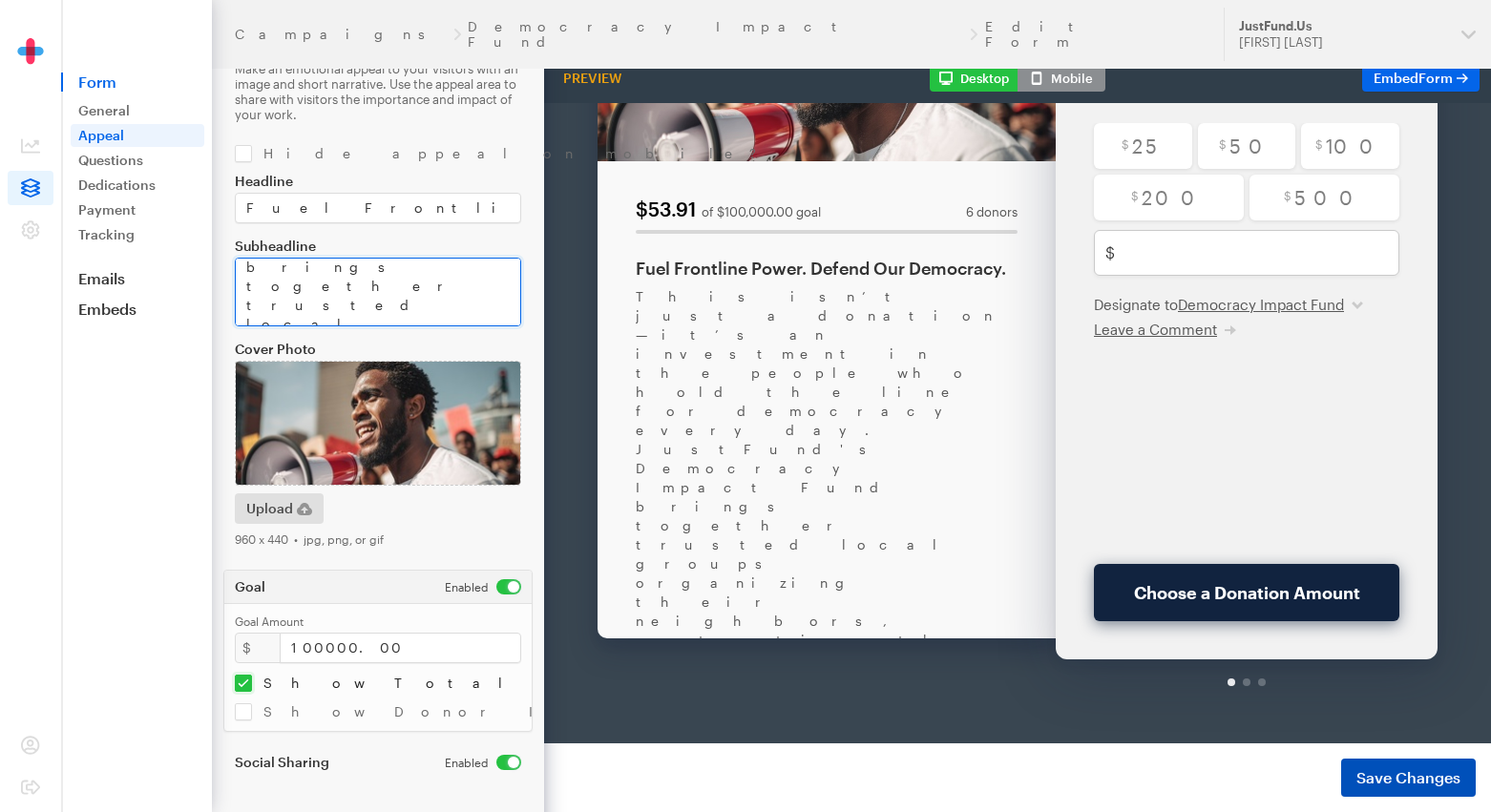 type on "This isn’t just a donation—it’s an investment in the people who hold the line for democracy every day. JustFund's Democracy Impact Fund brings together trusted local groups organizing their neighbors, protecting the vote, and building long-term power. One gift supports many. Together, we can turn concern into collective action.
Your contribution will be made to JustFund, which will ultimately
disburse the donations to the participating funds.
If you are interested in contributing a larger amount or are interested in contributing via your Donor Advised Fund, please reach out to donations@justfund.us." 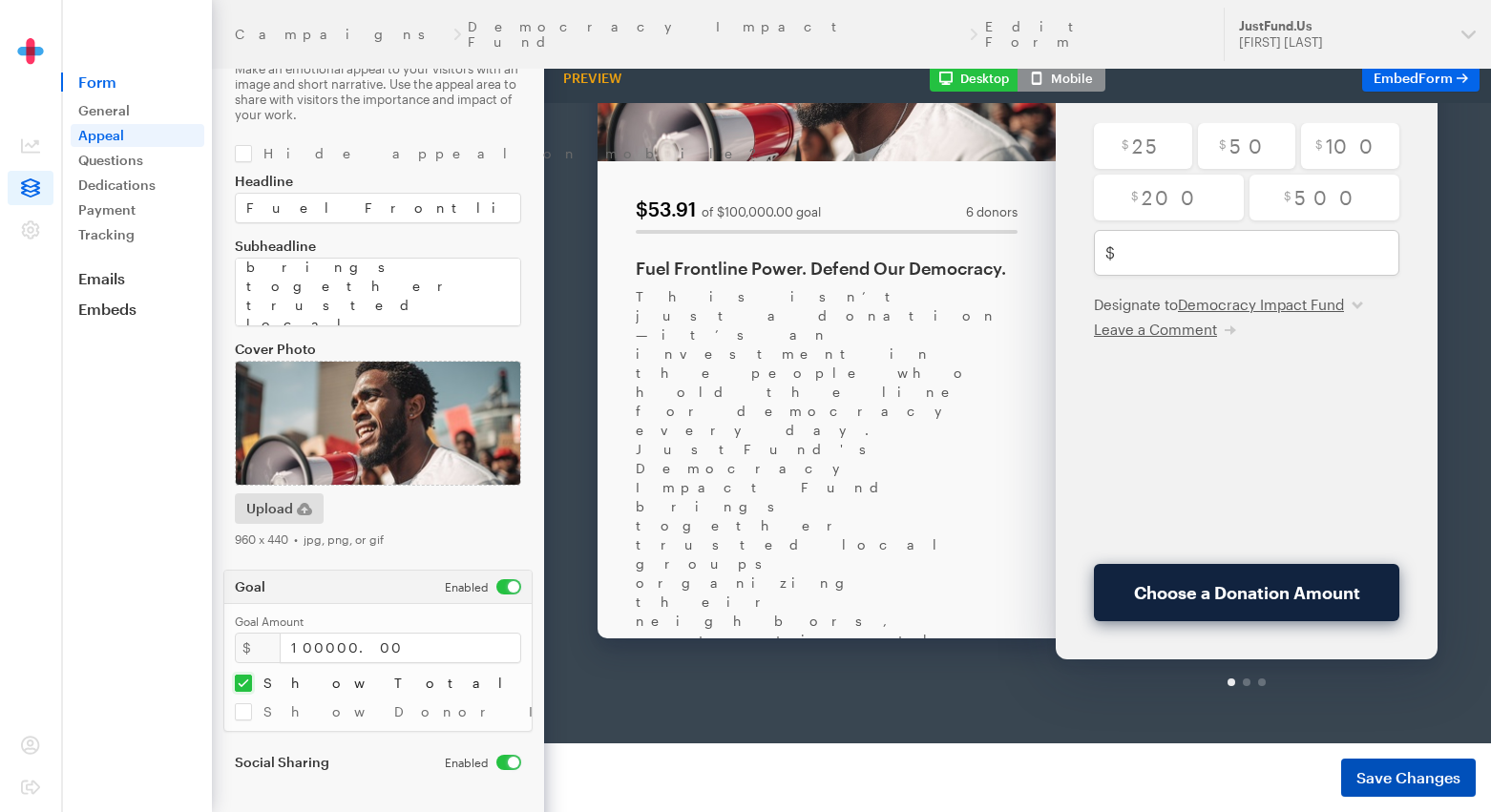 click on "Save Changes" at bounding box center (1408, 778) 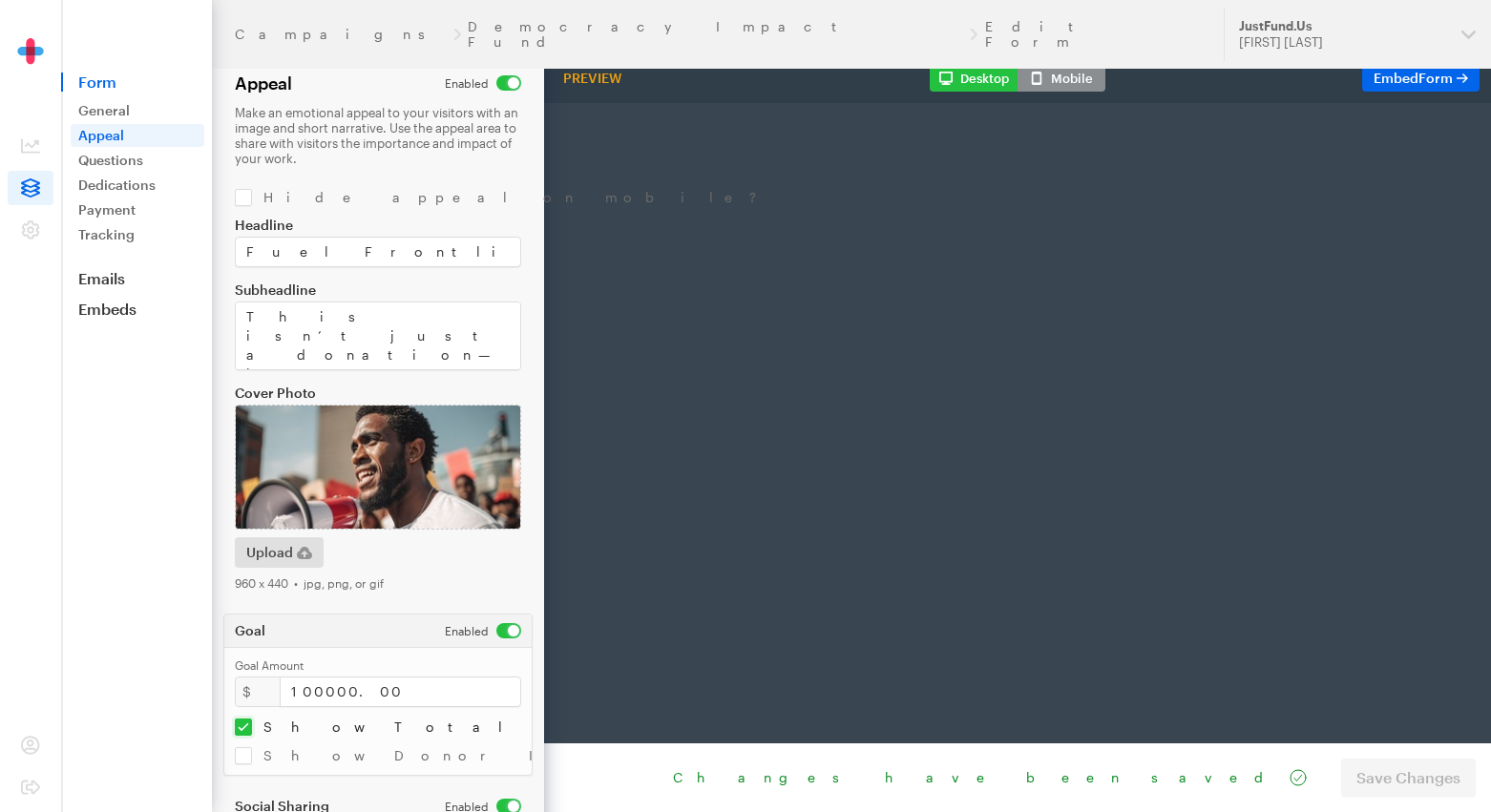 scroll, scrollTop: 0, scrollLeft: 0, axis: both 